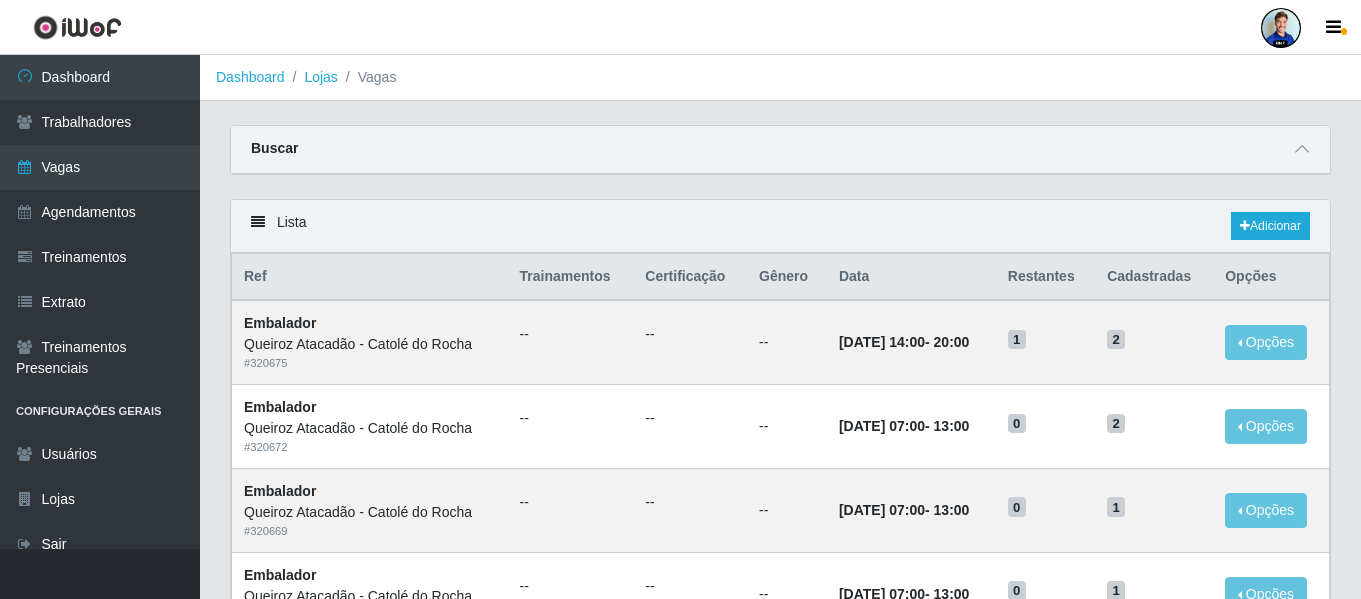 scroll, scrollTop: 0, scrollLeft: 0, axis: both 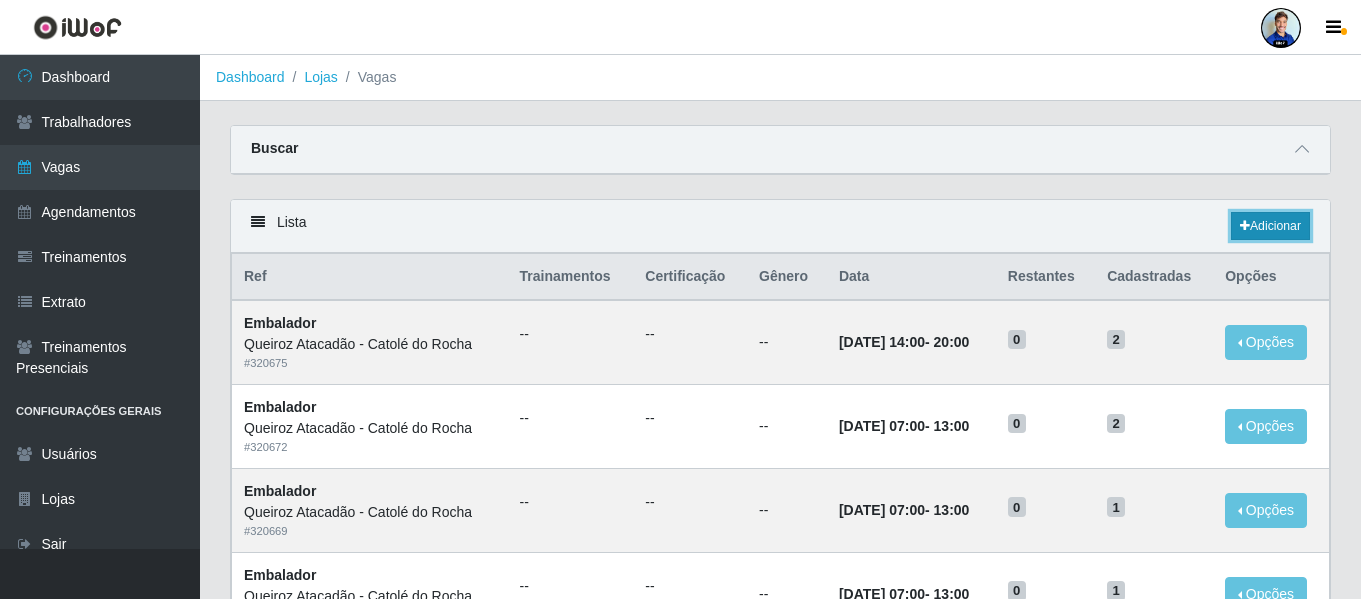 click at bounding box center (1245, 226) 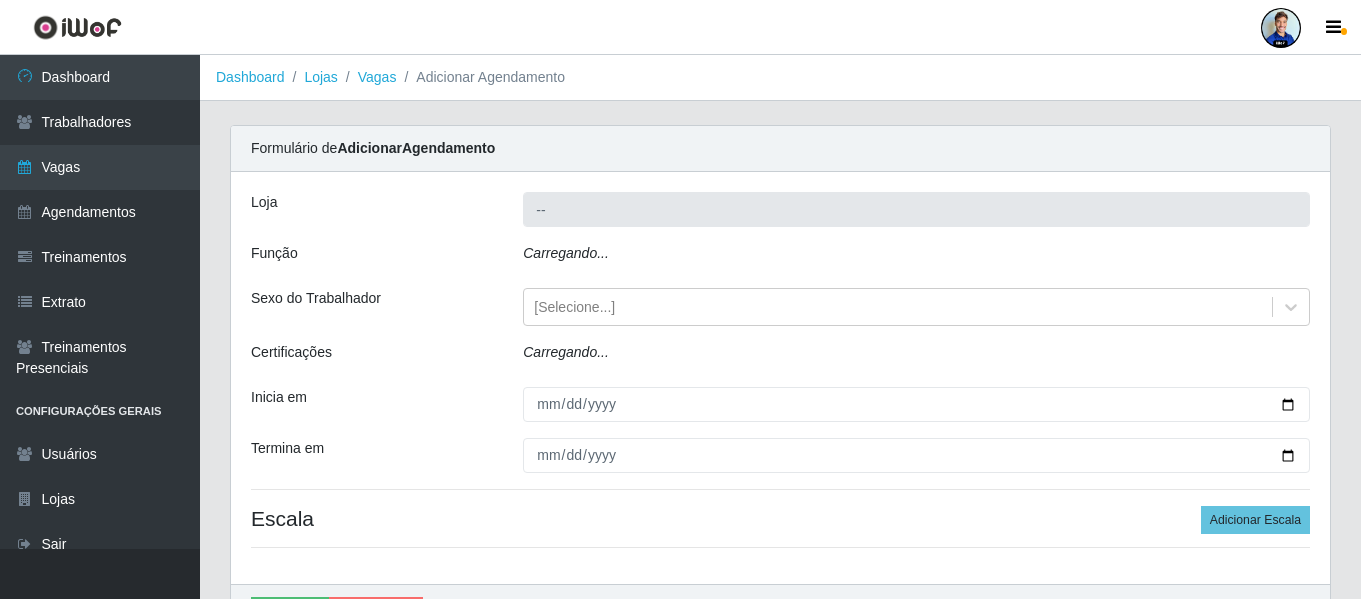 type on "Queiroz Atacadão - Catolé do Rocha" 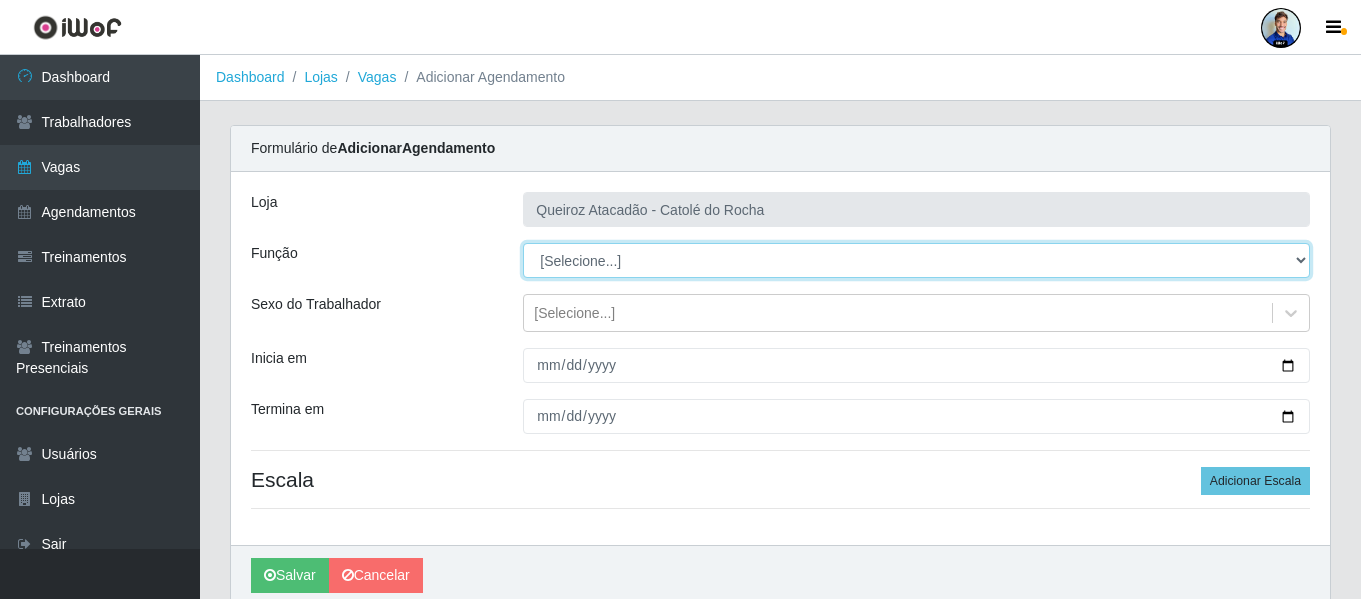 click on "[Selecione...] Embalador Embalador + Embalador ++ Repositor  Repositor + Repositor ++" at bounding box center (916, 260) 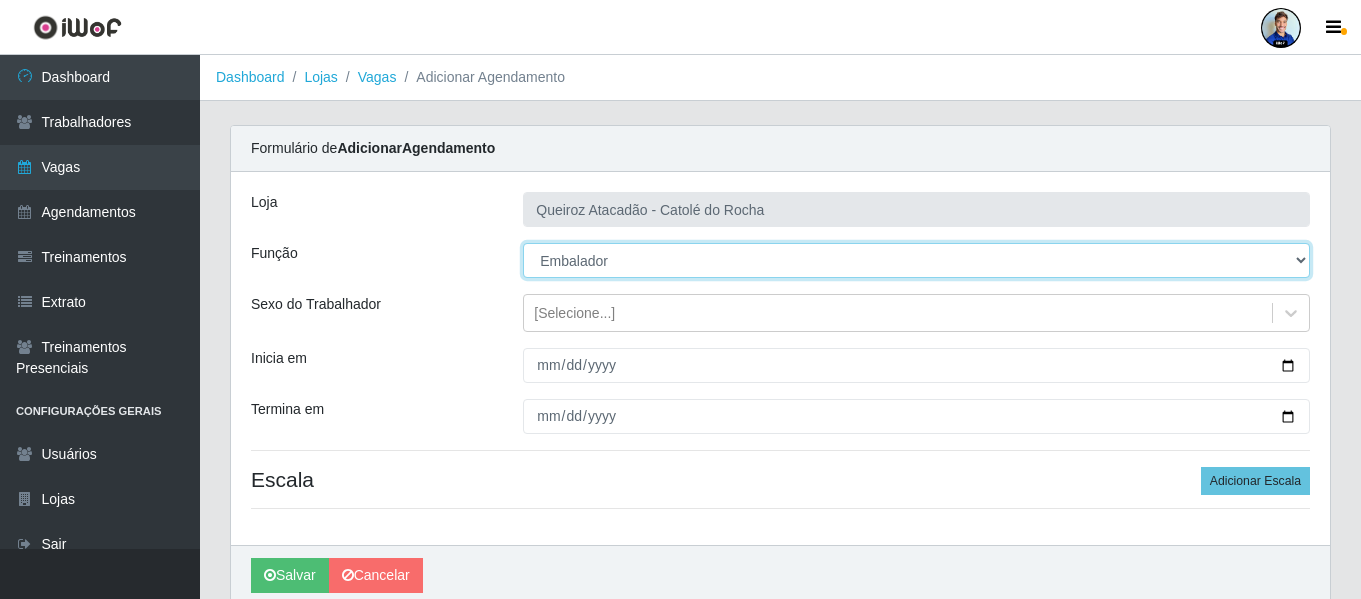 click on "[Selecione...] Embalador Embalador + Embalador ++ Repositor  Repositor + Repositor ++" at bounding box center (916, 260) 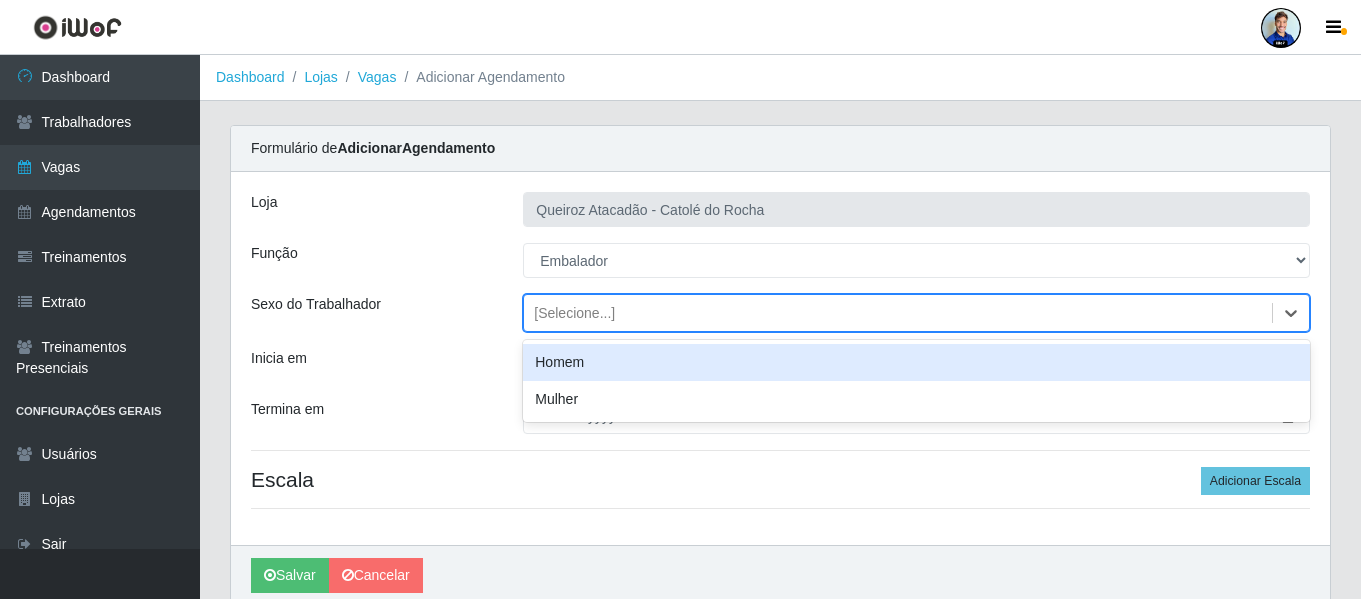 click on "[Selecione...]" at bounding box center (574, 313) 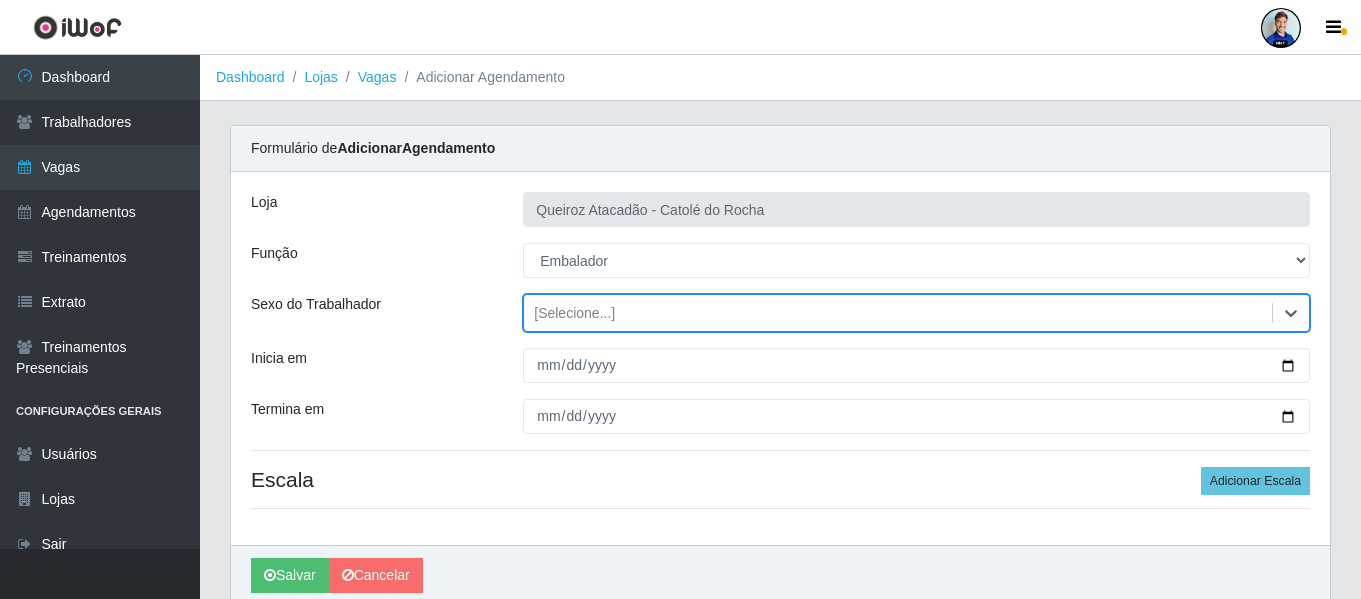 click on "[Selecione...]" at bounding box center (574, 313) 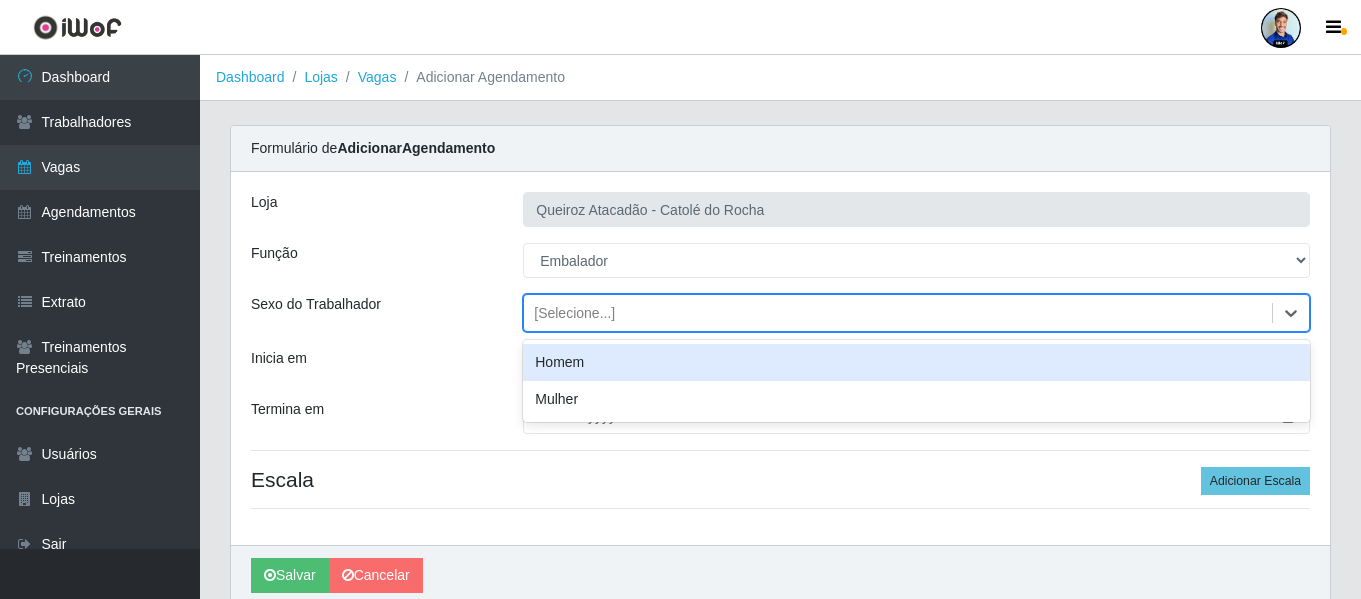 click on "[Selecione...]" at bounding box center (574, 313) 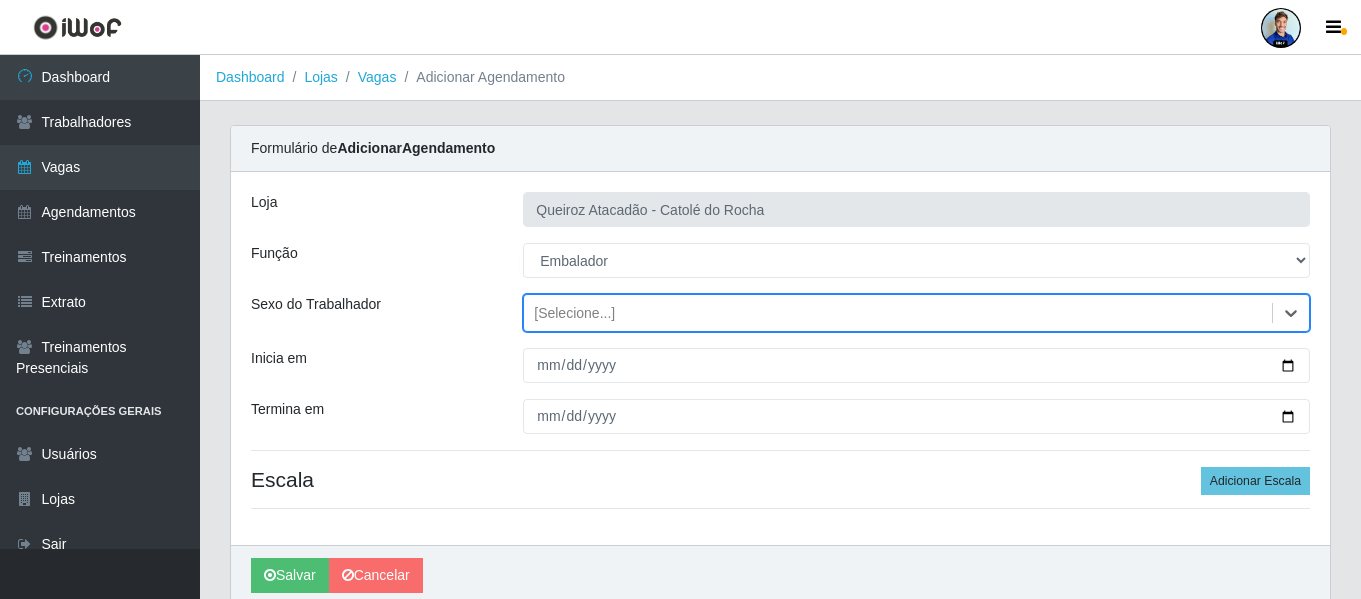 click on "[Selecione...]" at bounding box center [574, 313] 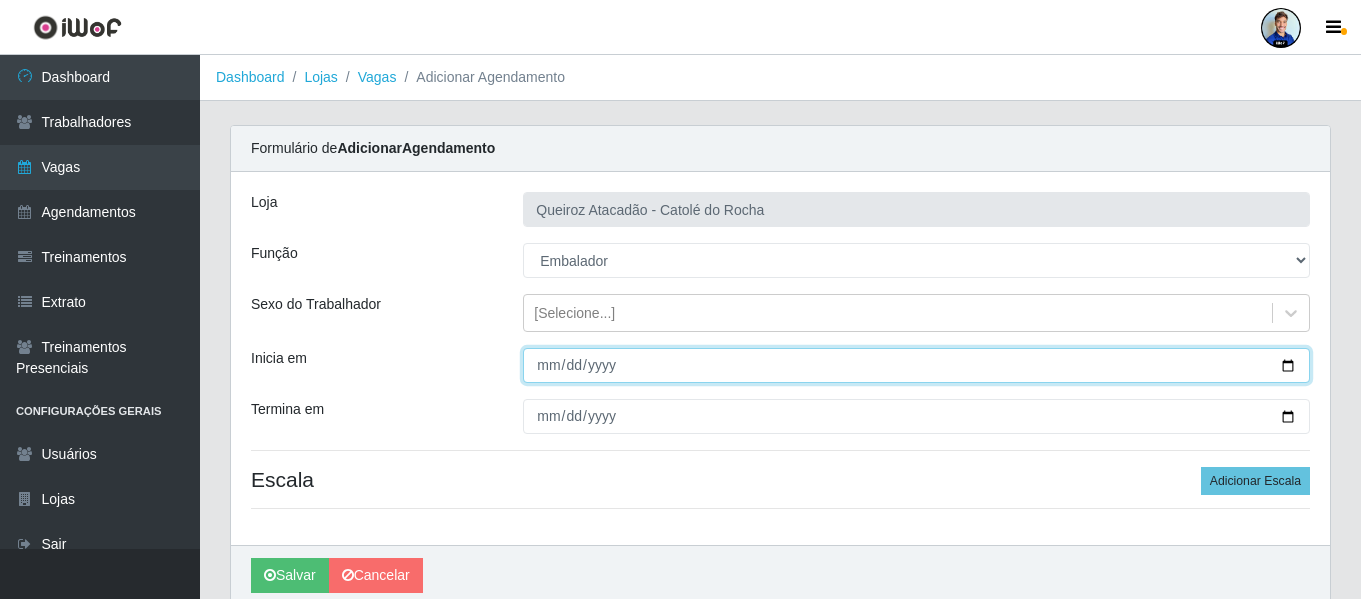 click on "Inicia em" at bounding box center [916, 365] 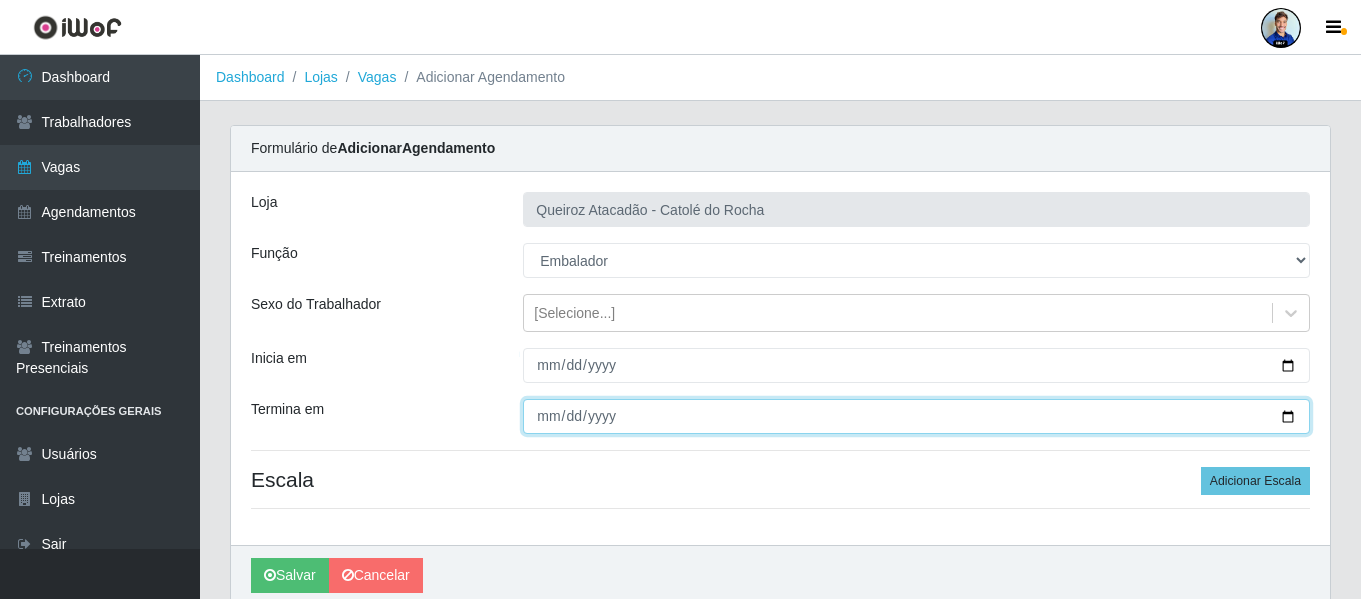 click on "Termina em" at bounding box center [916, 416] 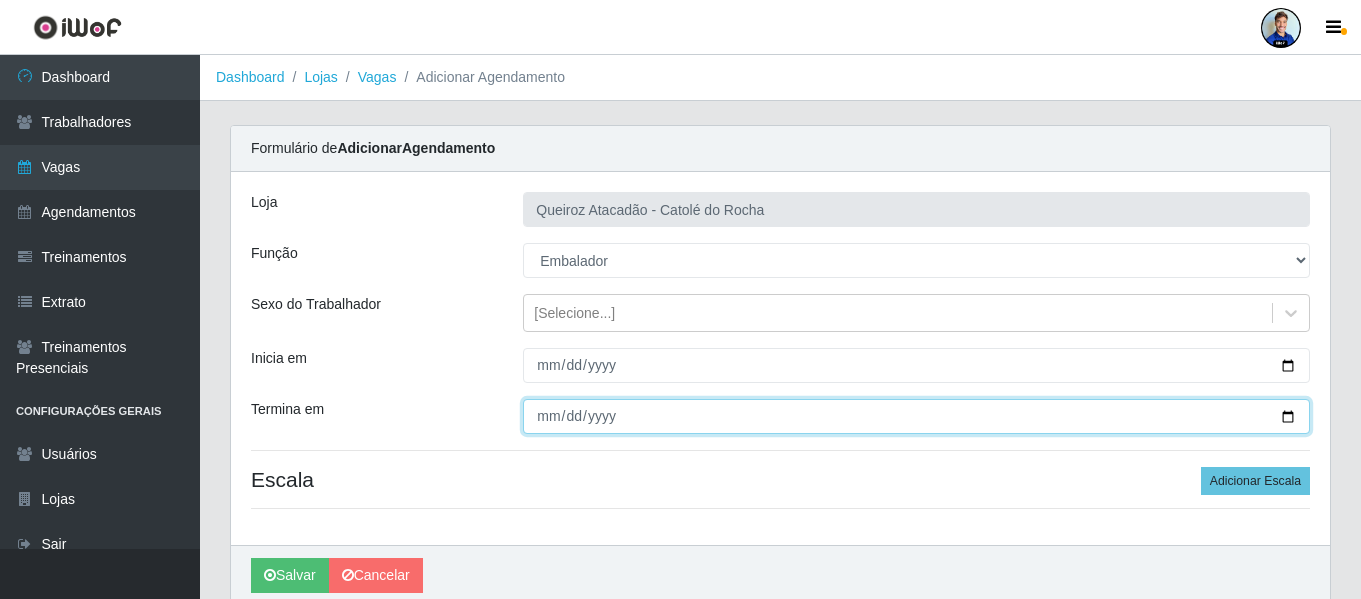 click on "Termina em" at bounding box center (916, 416) 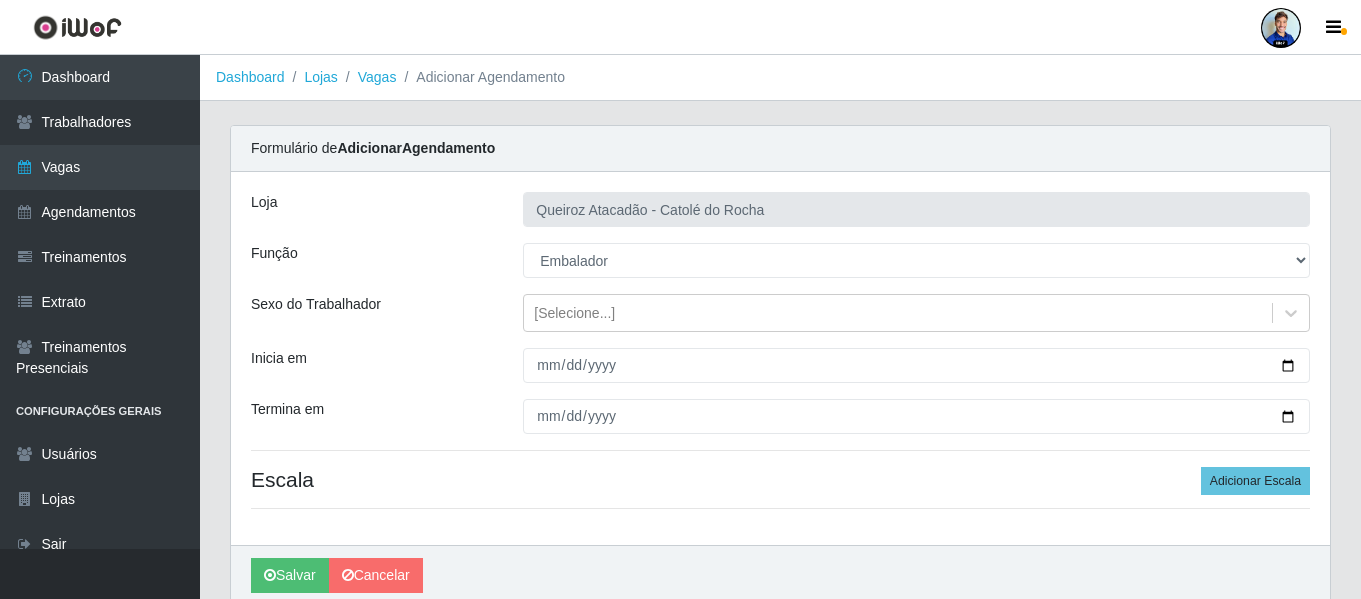 click on "Loja" at bounding box center [372, 209] 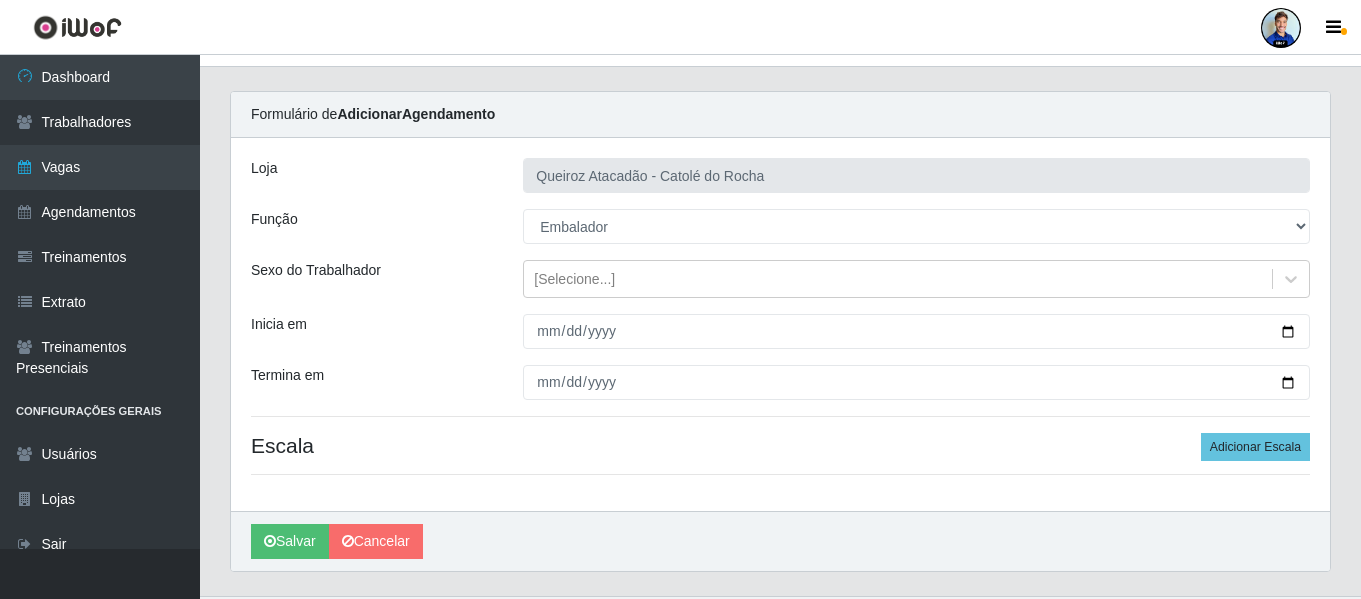 scroll, scrollTop: 35, scrollLeft: 0, axis: vertical 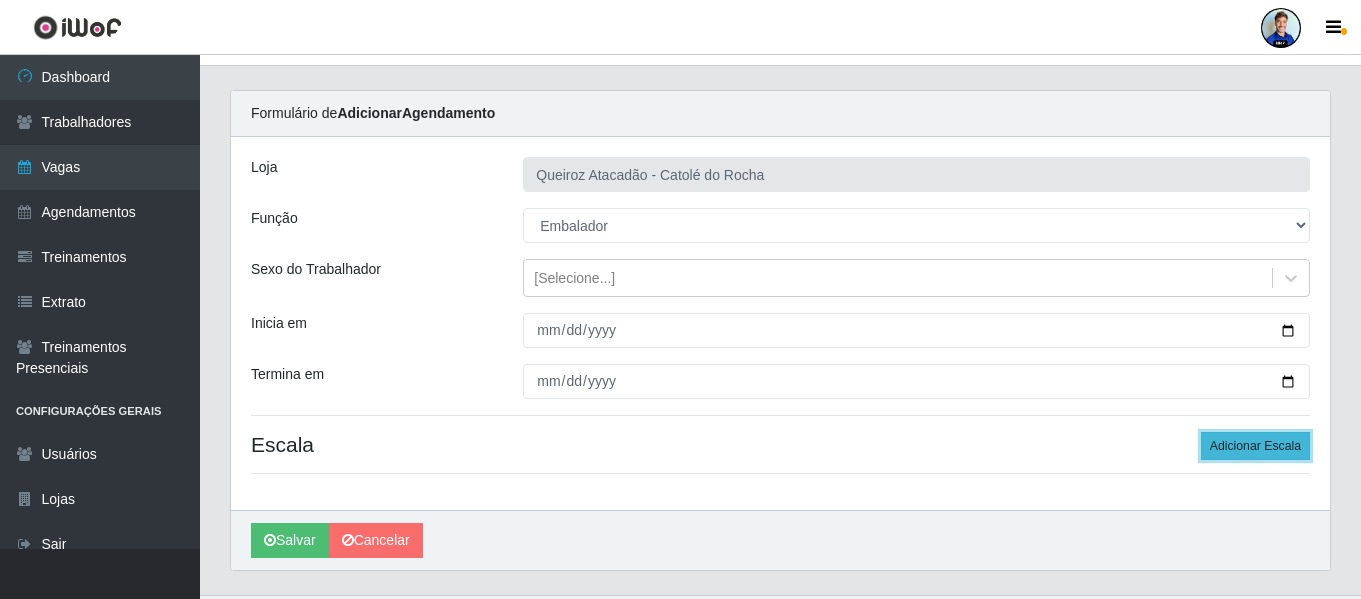 click on "Adicionar Escala" at bounding box center (1255, 446) 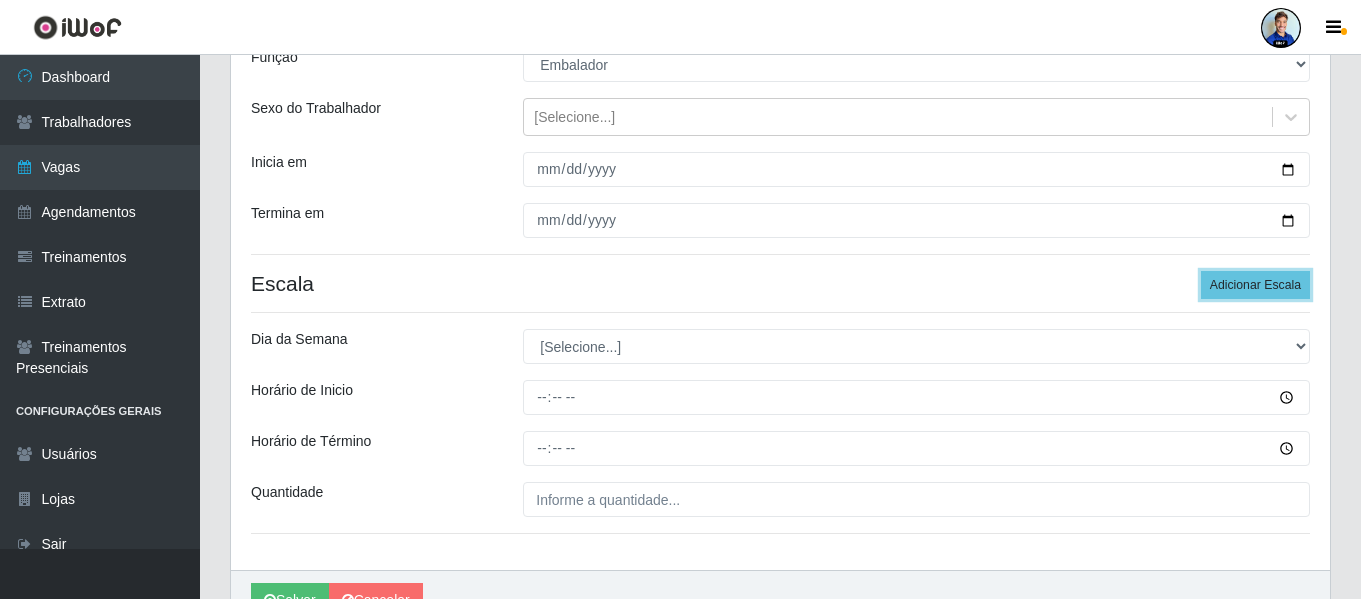 scroll, scrollTop: 197, scrollLeft: 0, axis: vertical 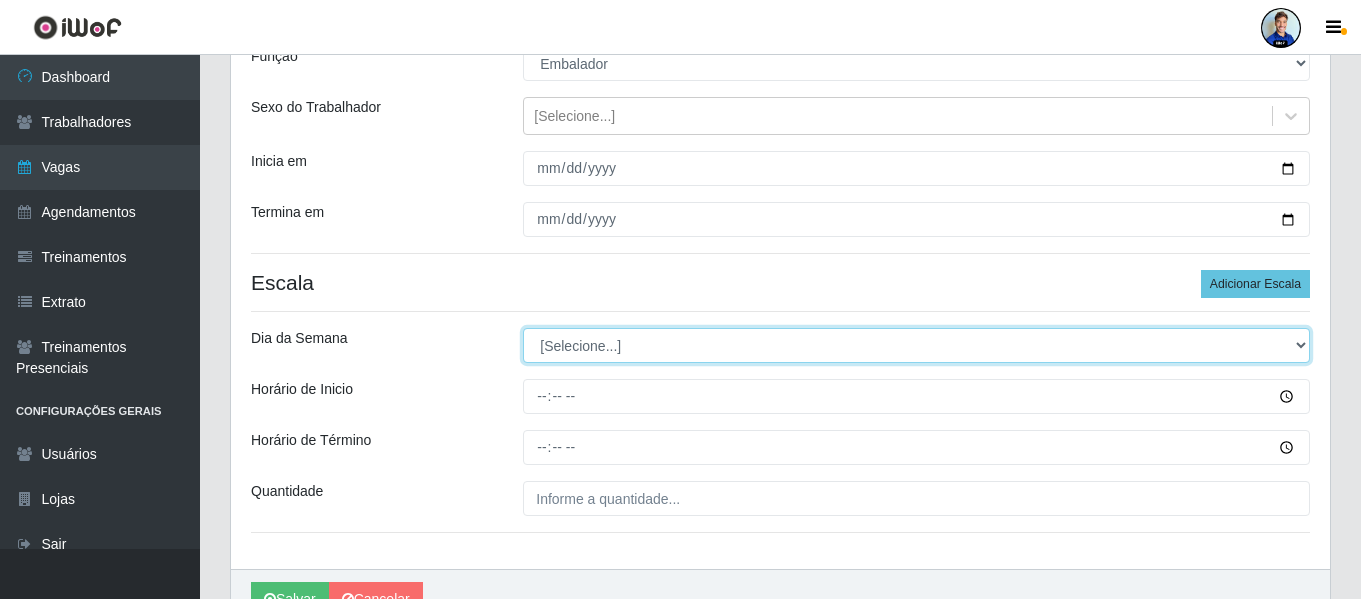 click on "[Selecione...] Segunda Terça Quarta Quinta Sexta Sábado Domingo" at bounding box center [916, 345] 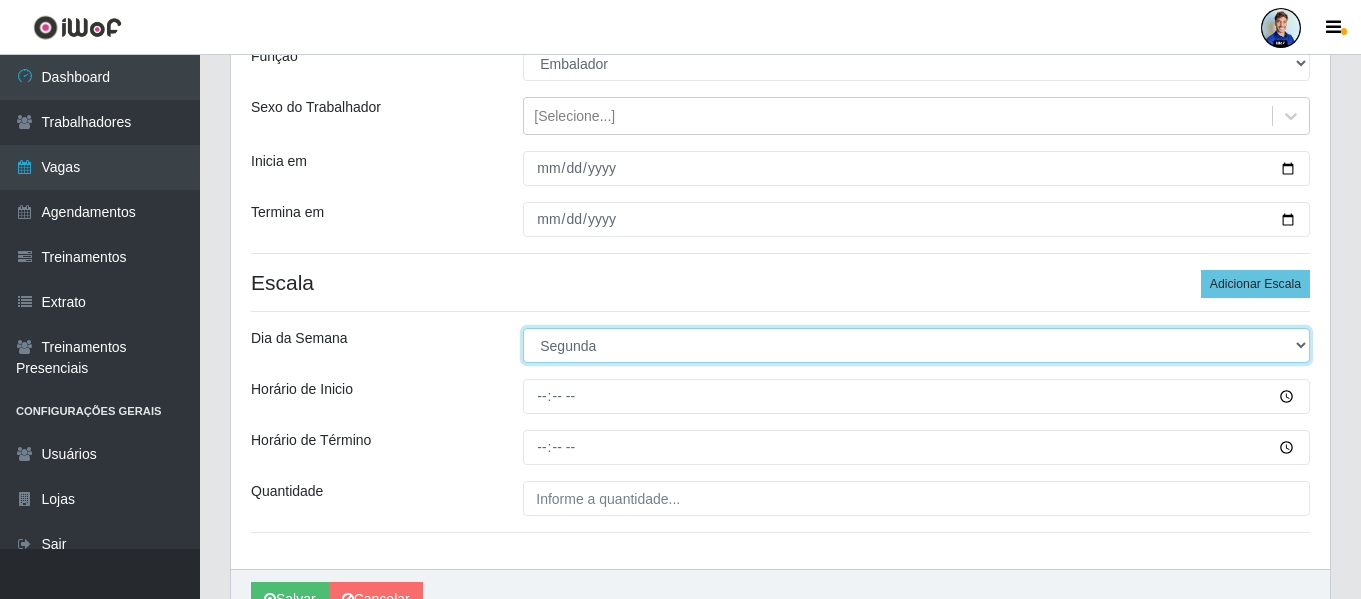 click on "[Selecione...] Segunda Terça Quarta Quinta Sexta Sábado Domingo" at bounding box center (916, 345) 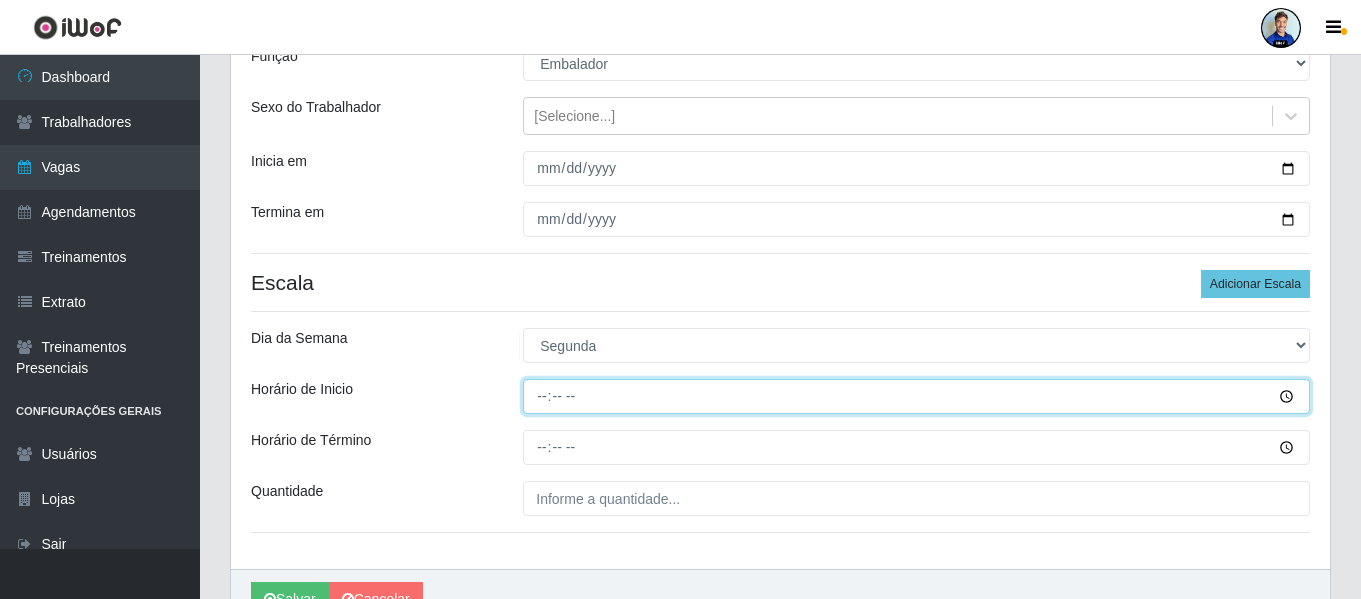 click on "Horário de Inicio" at bounding box center [916, 396] 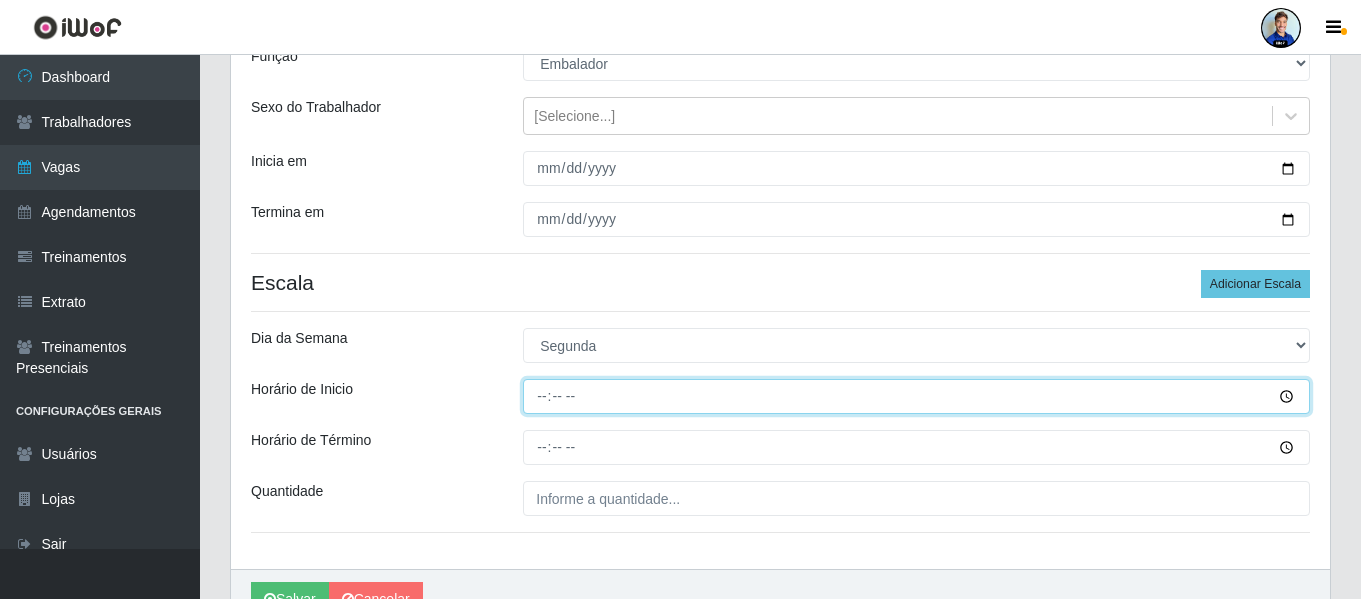 type on "07:00" 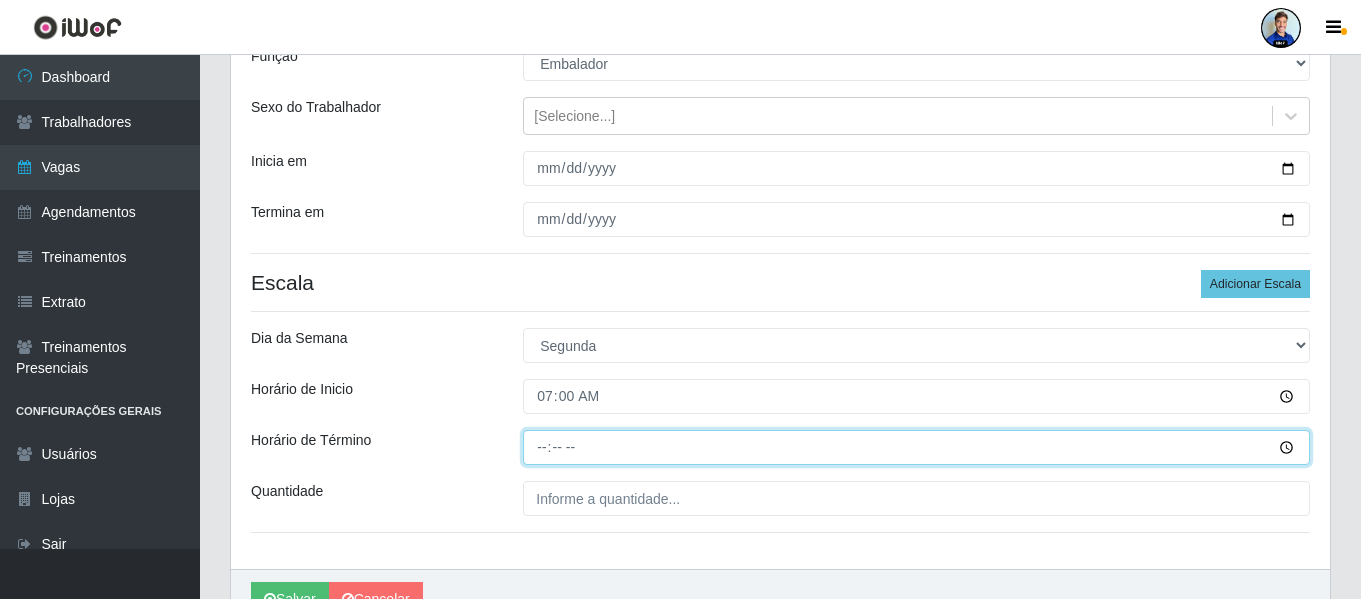 type on "13:00" 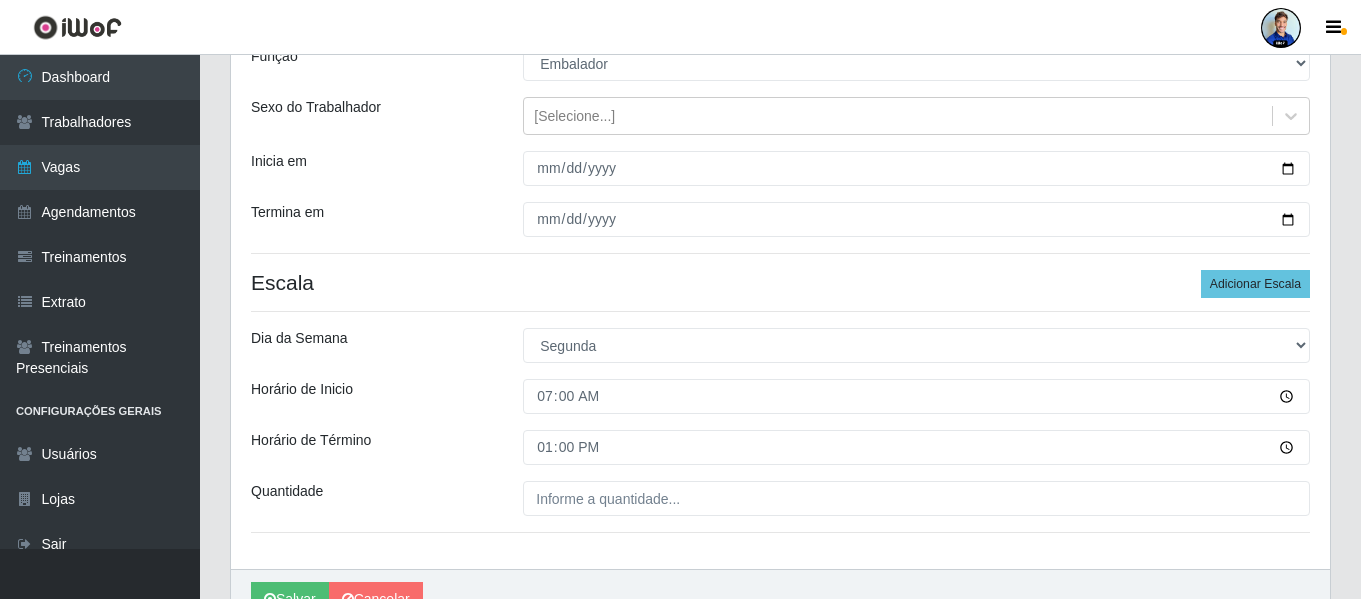 click on "Loja Queiroz Atacadão - Catolé do Rocha Função [Selecione...] Embalador Embalador + Embalador ++ Repositor  Repositor + Repositor ++ Sexo do Trabalhador [Selecione...] Inicia em 2025-08-01 Termina em 2025-09-30 Escala Adicionar Escala Dia da Semana [Selecione...] Segunda Terça Quarta Quinta Sexta Sábado Domingo Horário de Inicio 07:00 Horário de Término 13:00 Quantidade" at bounding box center (780, 272) 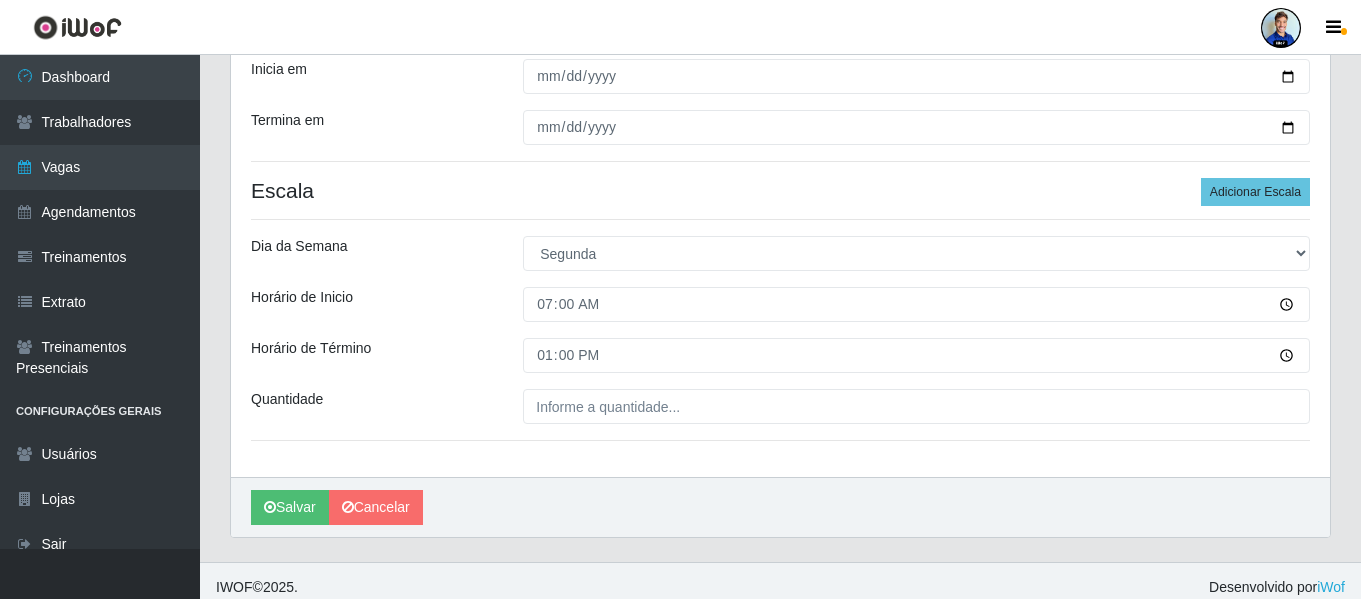 scroll, scrollTop: 290, scrollLeft: 0, axis: vertical 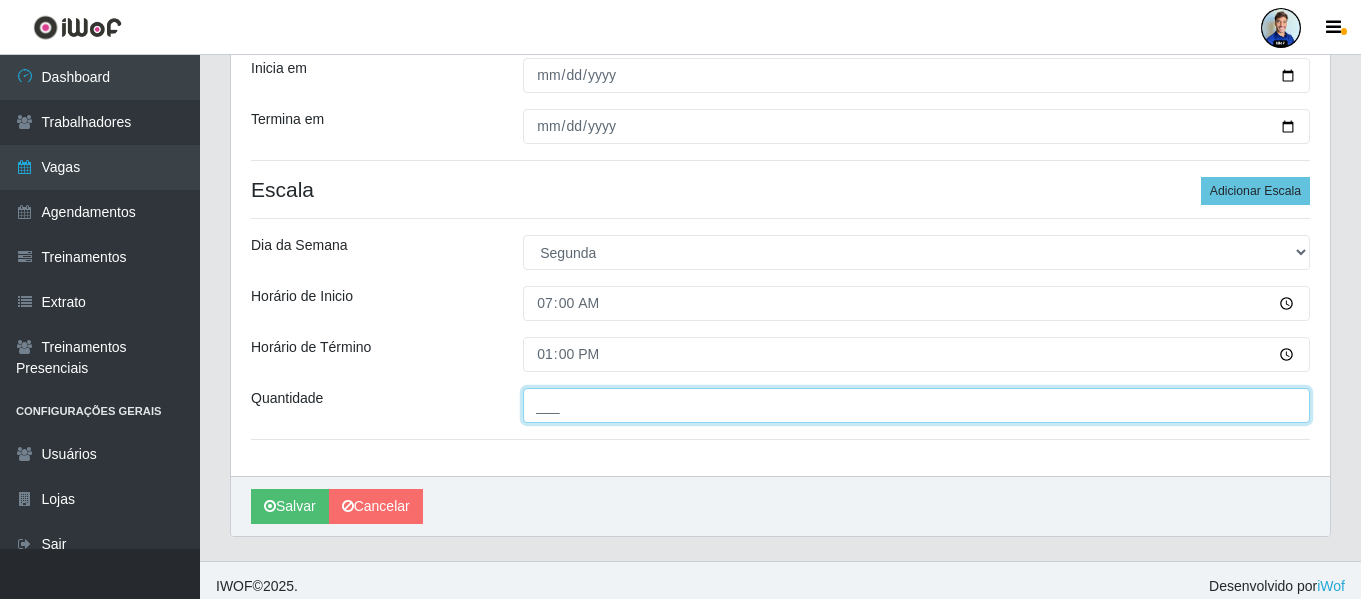 click on "___" at bounding box center [916, 405] 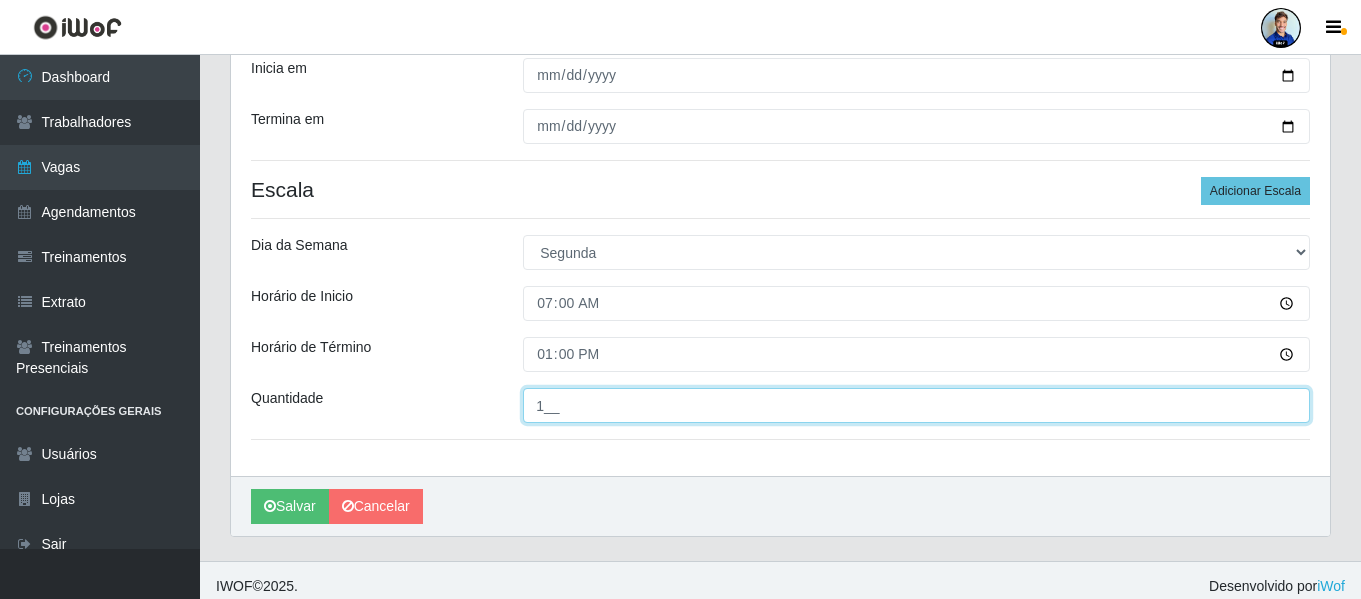 type on "1__" 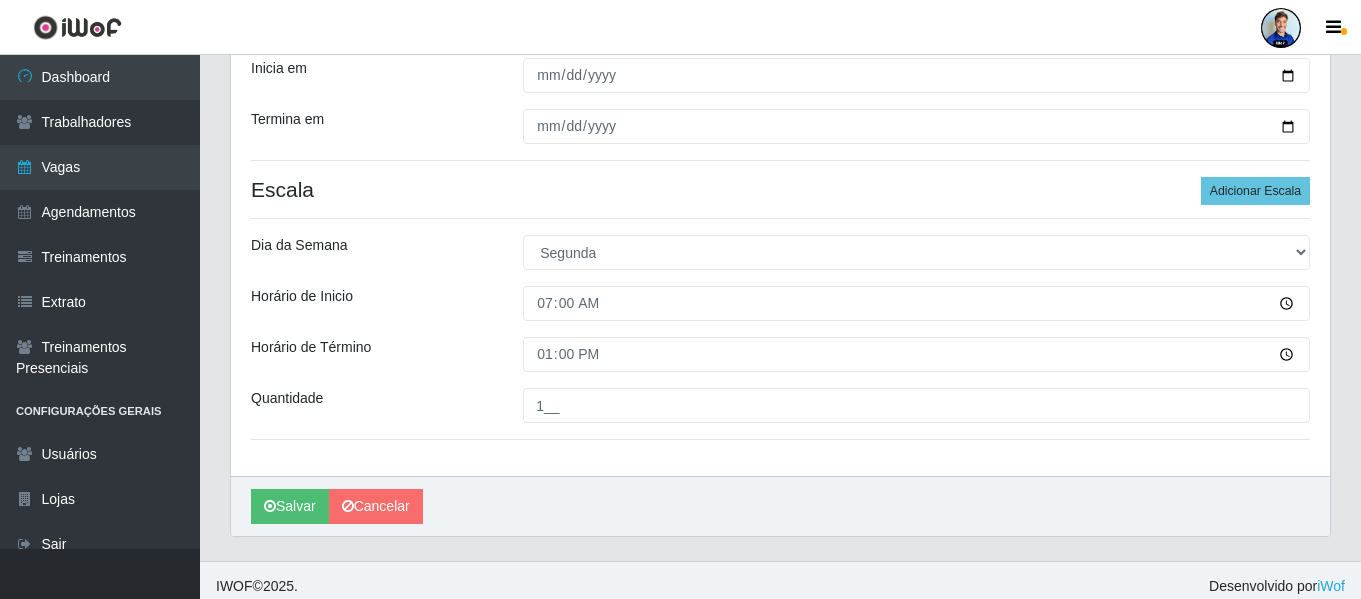 click on "Horário de Término" at bounding box center (372, 354) 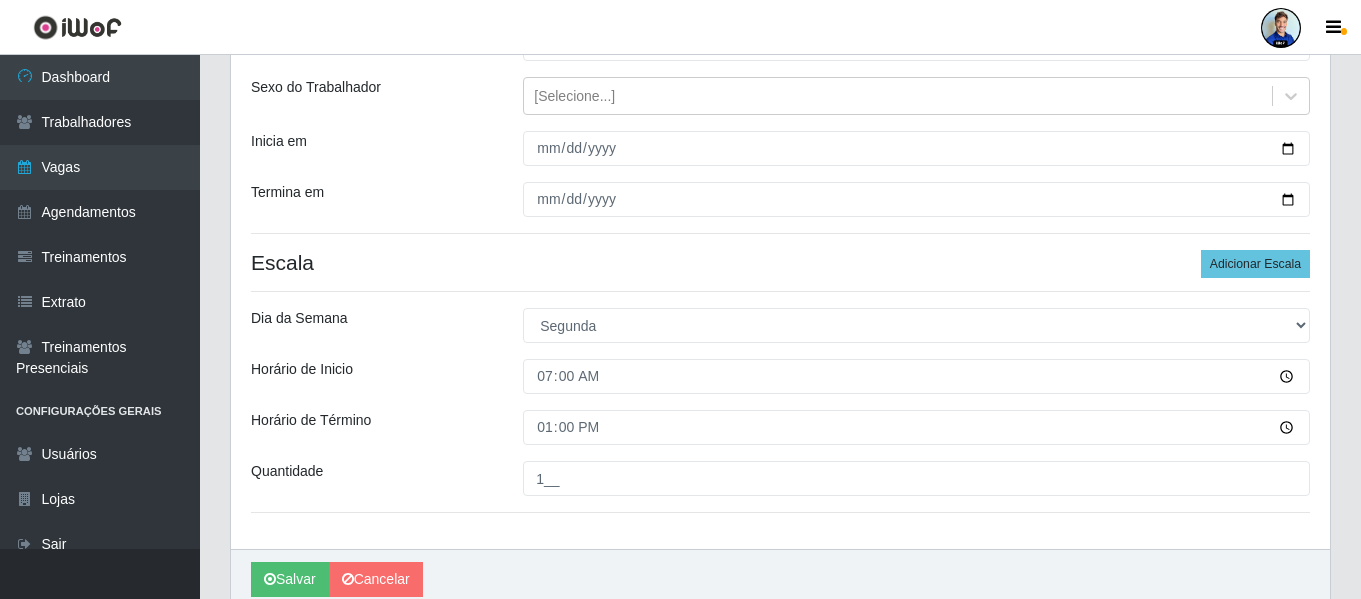 scroll, scrollTop: 215, scrollLeft: 0, axis: vertical 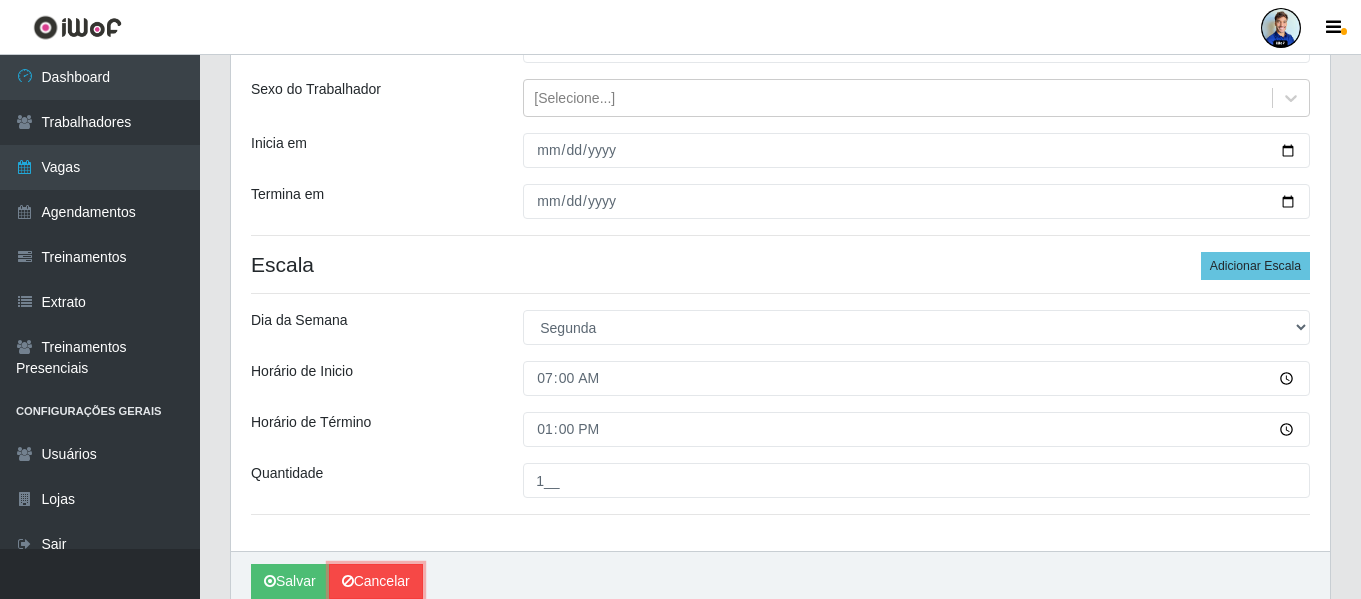 click on "Cancelar" at bounding box center [376, 581] 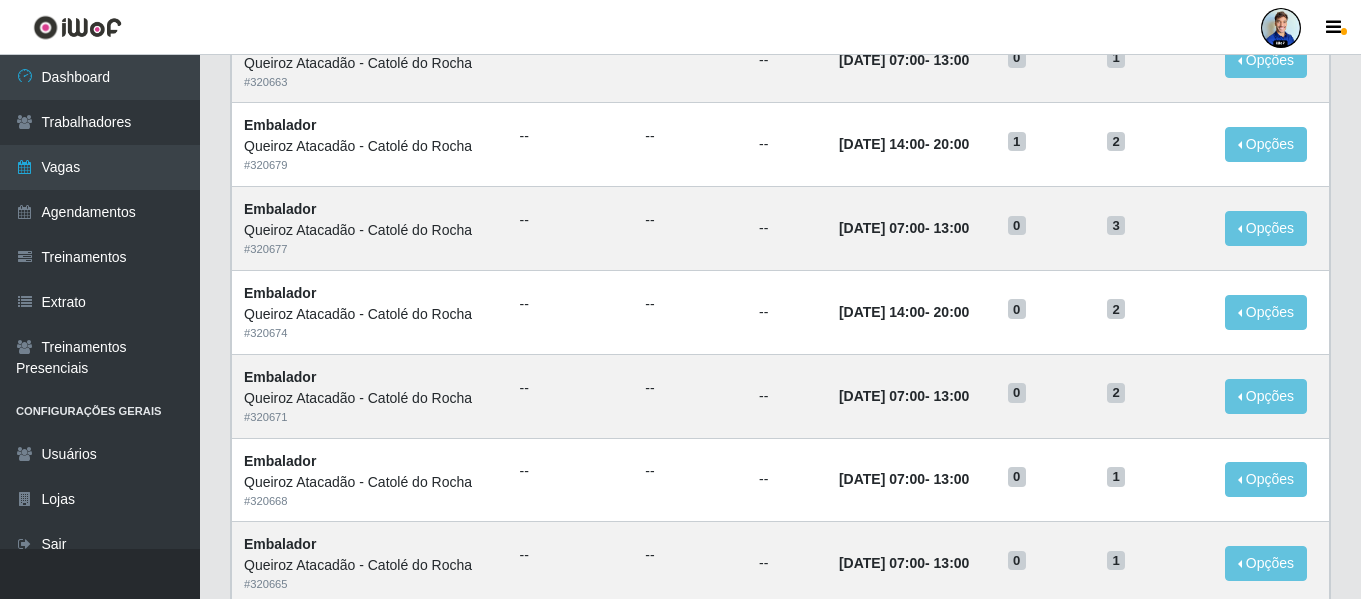 scroll, scrollTop: 1096, scrollLeft: 0, axis: vertical 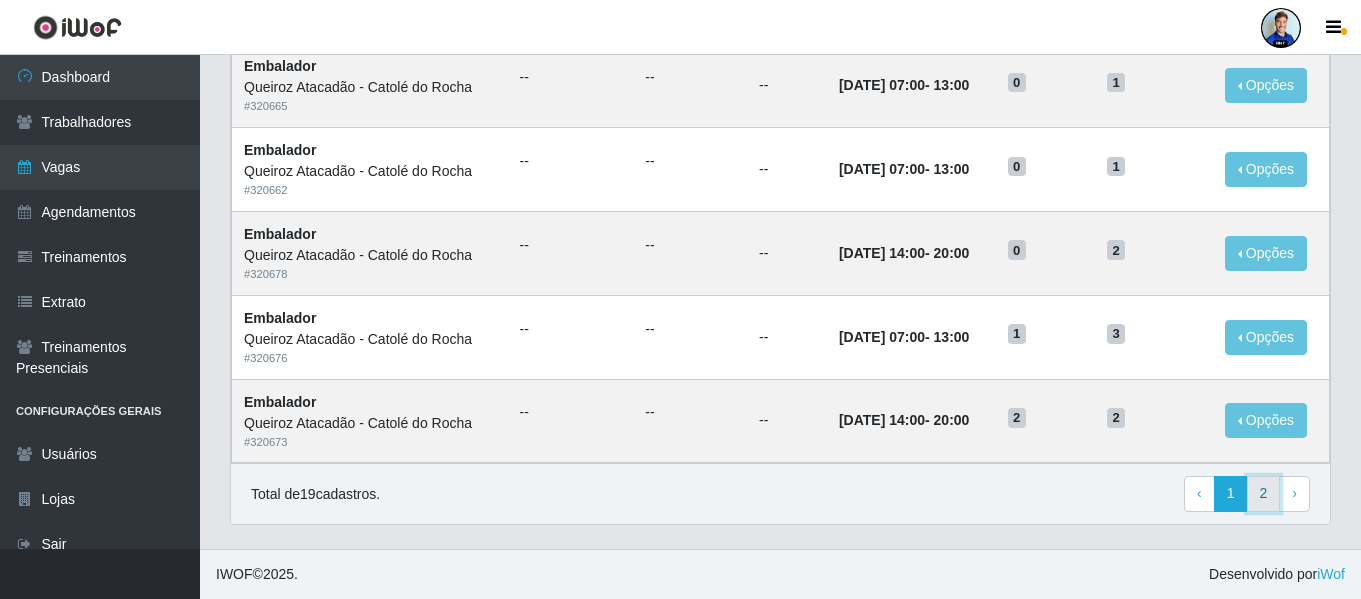 click on "2" at bounding box center [1264, 494] 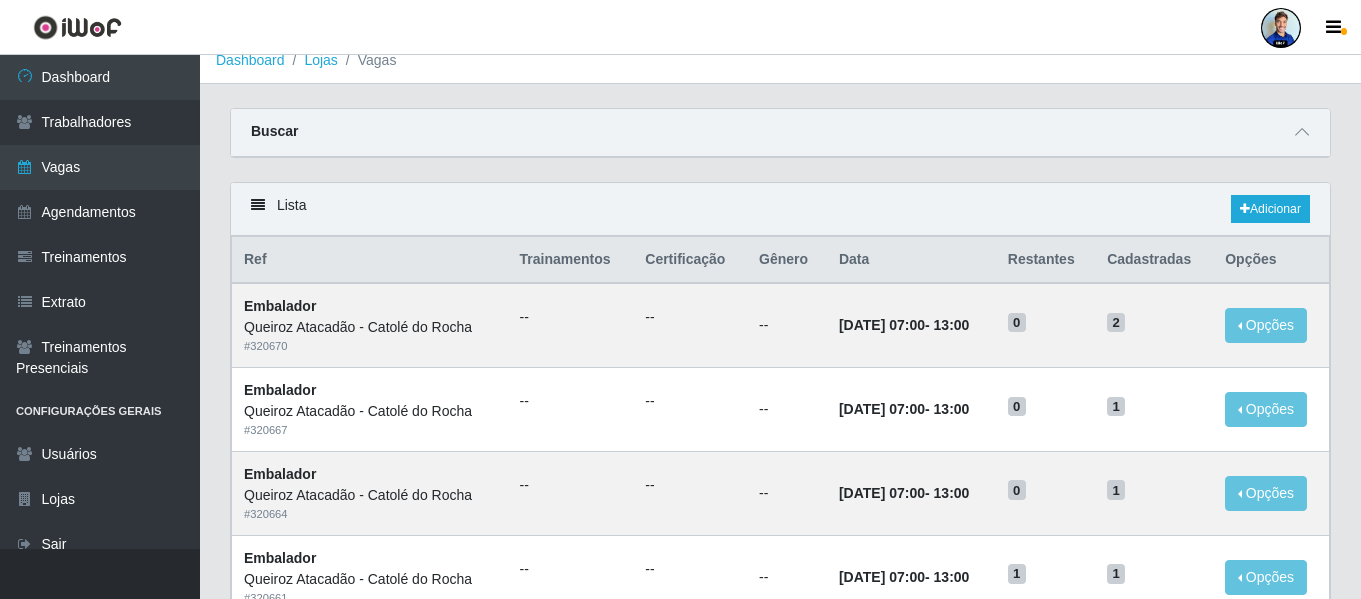 scroll, scrollTop: 174, scrollLeft: 0, axis: vertical 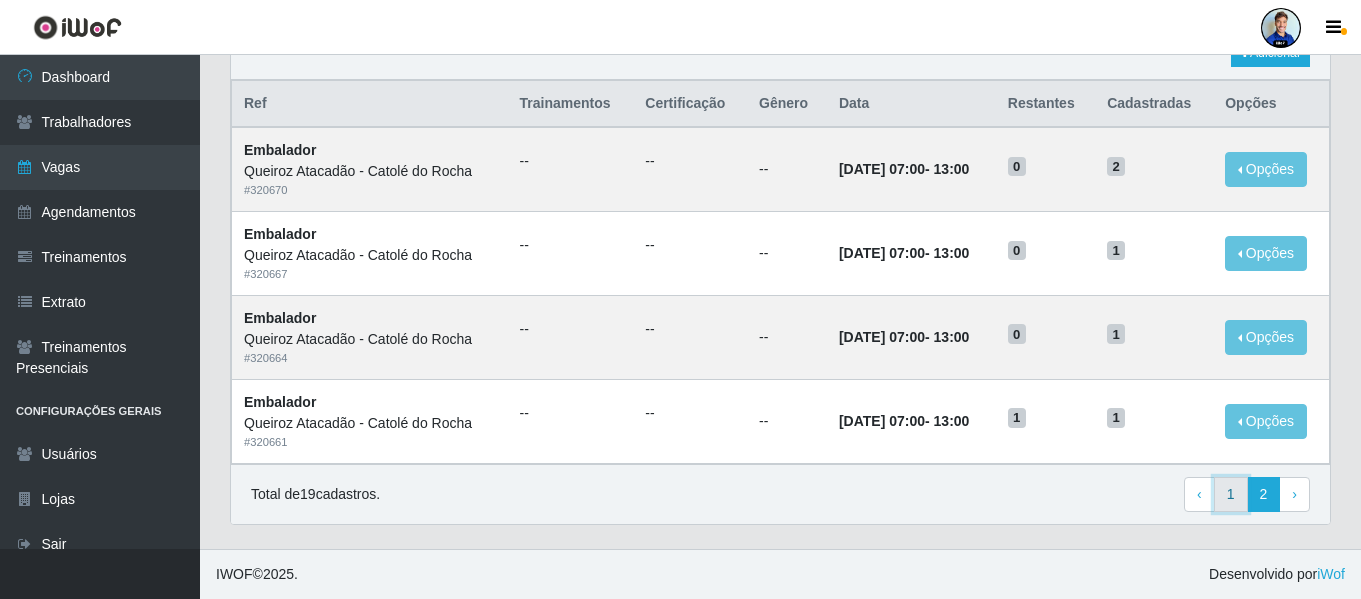 click on "1" at bounding box center (1231, 495) 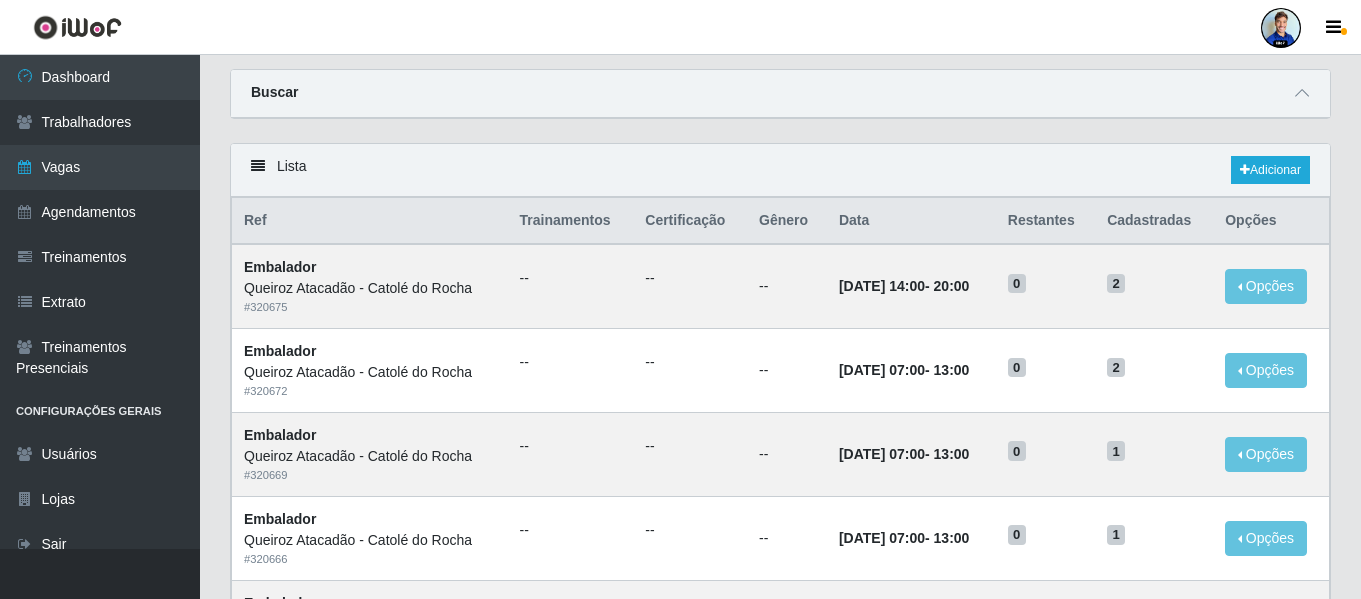 scroll, scrollTop: 0, scrollLeft: 0, axis: both 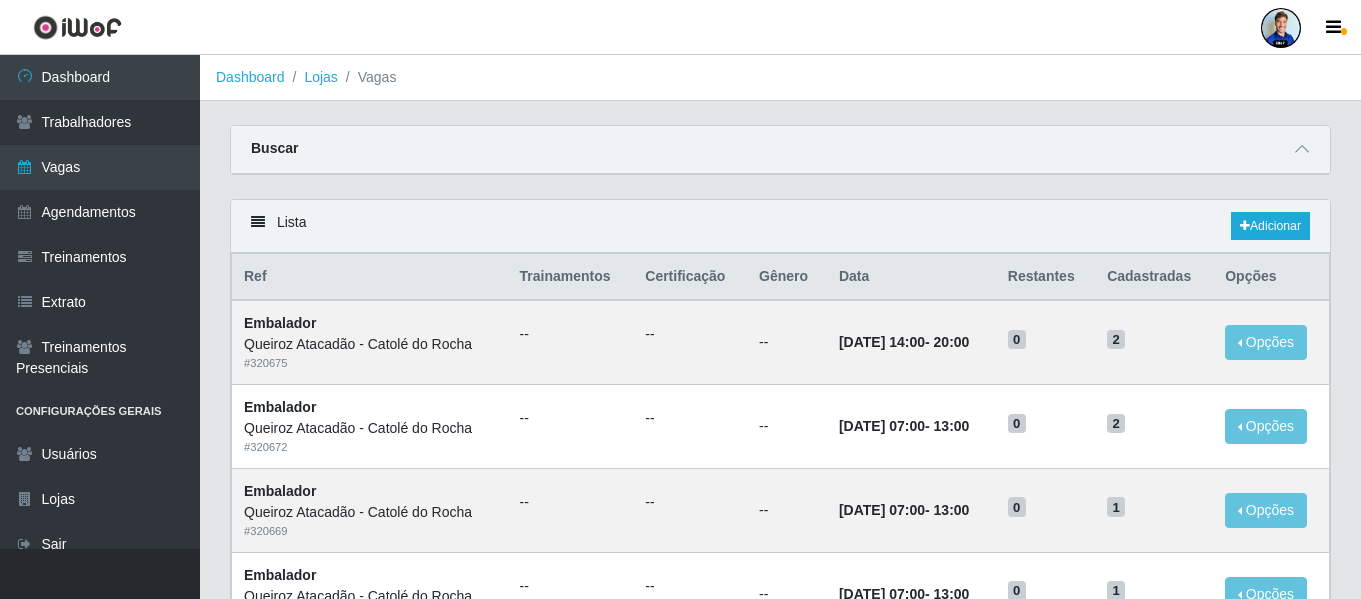 click on "Buscar" at bounding box center [780, 150] 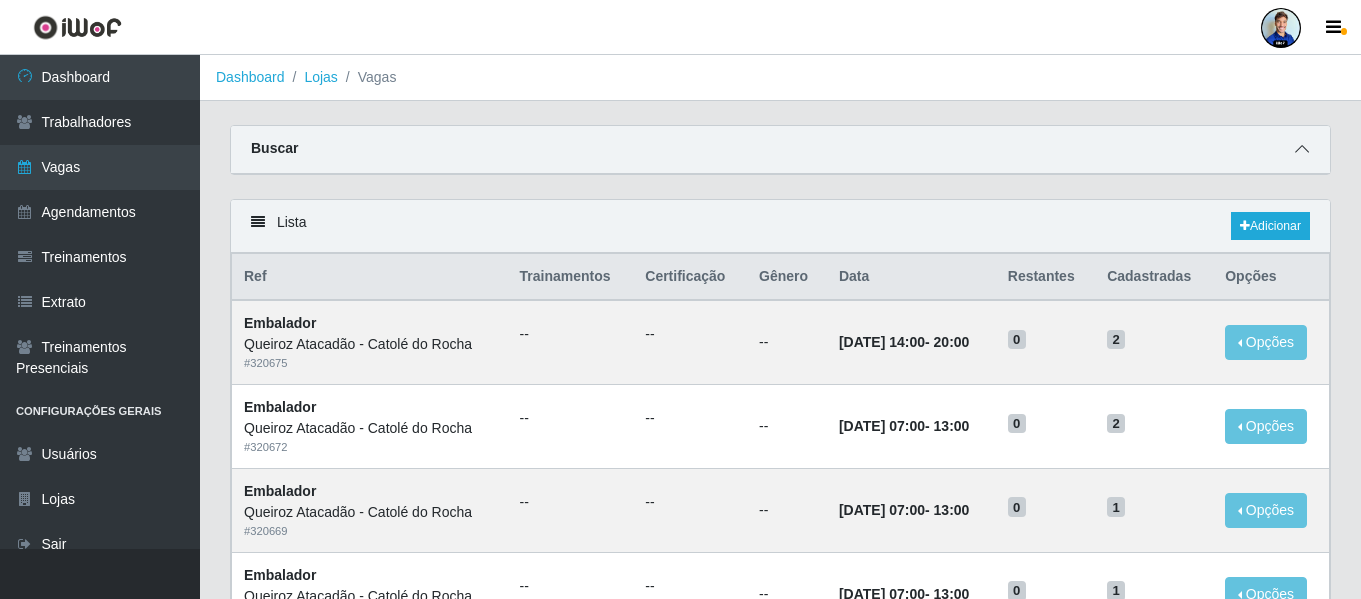 click at bounding box center (1302, 149) 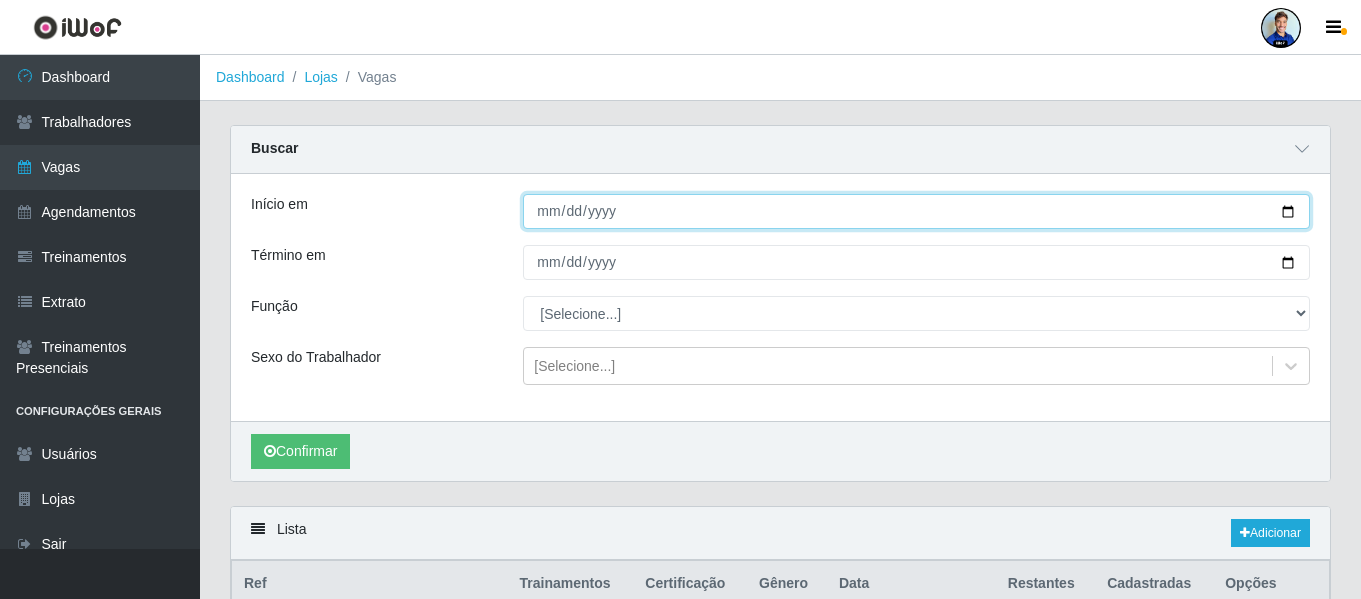 click on "Início em" at bounding box center [916, 211] 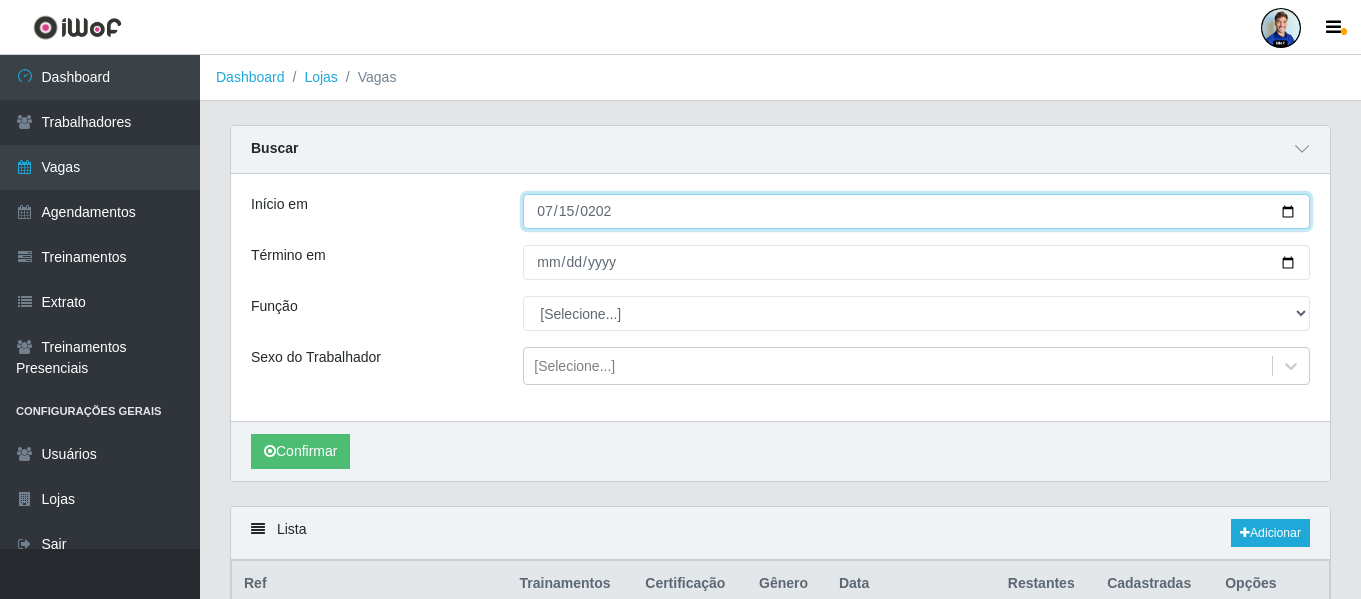 type on "2025-07-15" 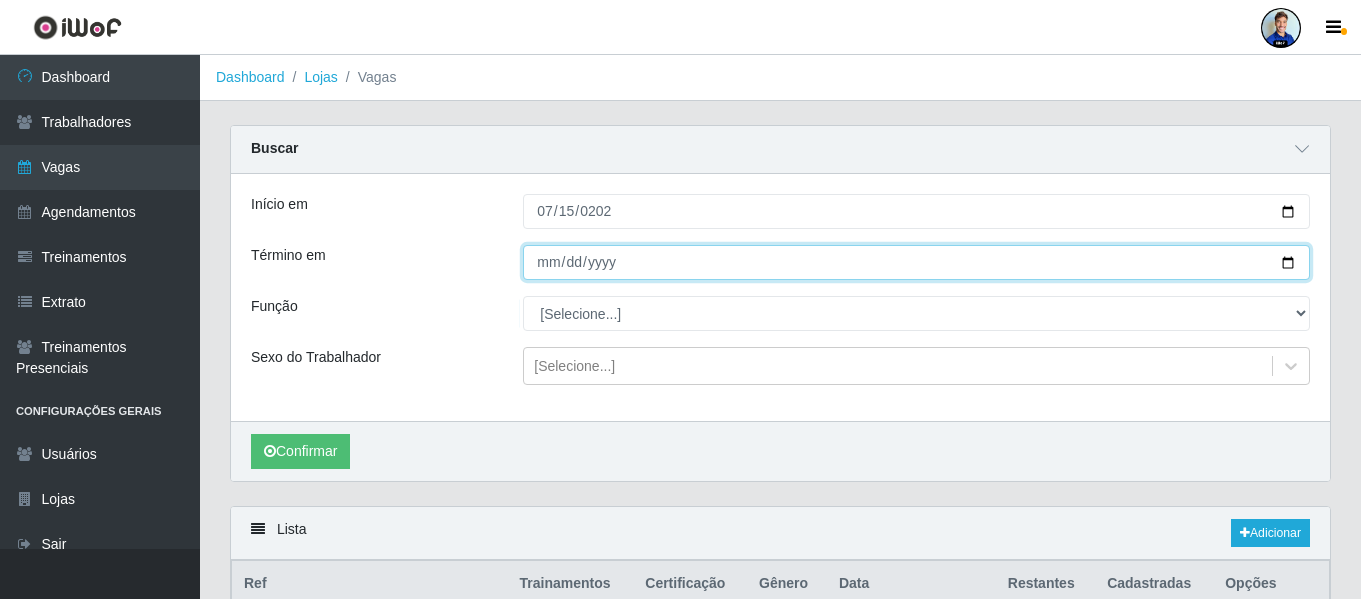 click on "2025-07-15" at bounding box center (916, 262) 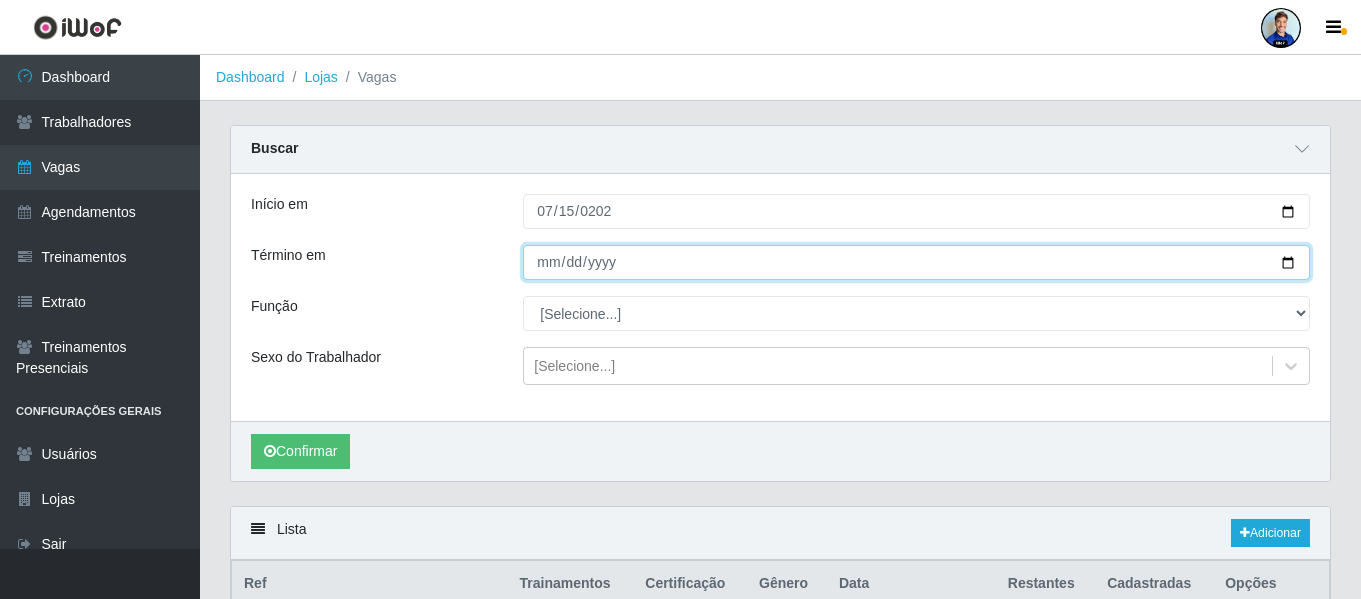 click on "2025-07-30" at bounding box center (916, 262) 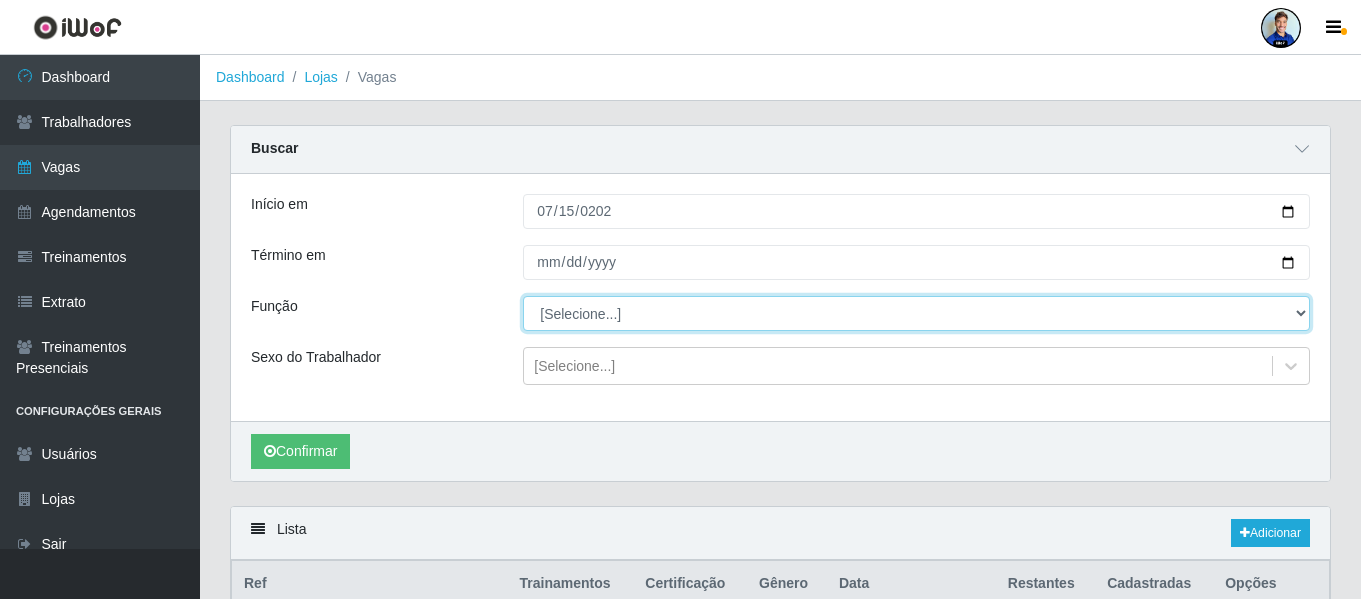 click on "[Selecione...] Embalador Embalador + Embalador ++ Repositor  Repositor + Repositor ++" at bounding box center (916, 313) 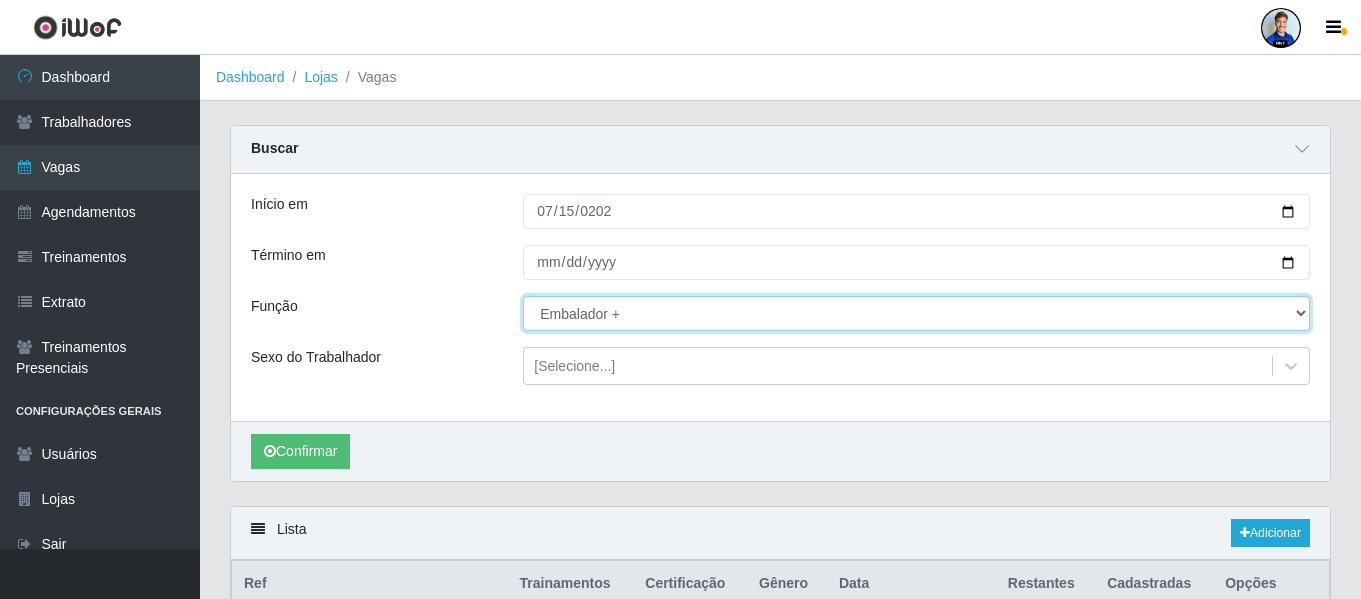 click on "[Selecione...] Embalador Embalador + Embalador ++ Repositor  Repositor + Repositor ++" at bounding box center (916, 313) 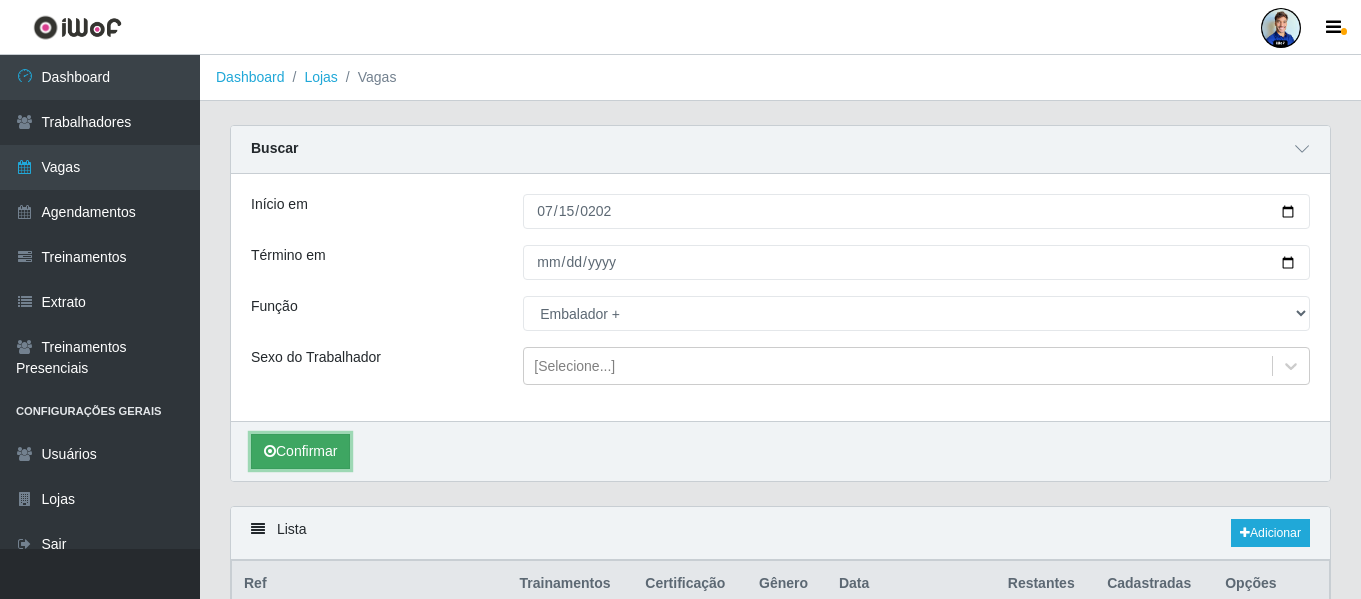 click on "Confirmar" at bounding box center [300, 451] 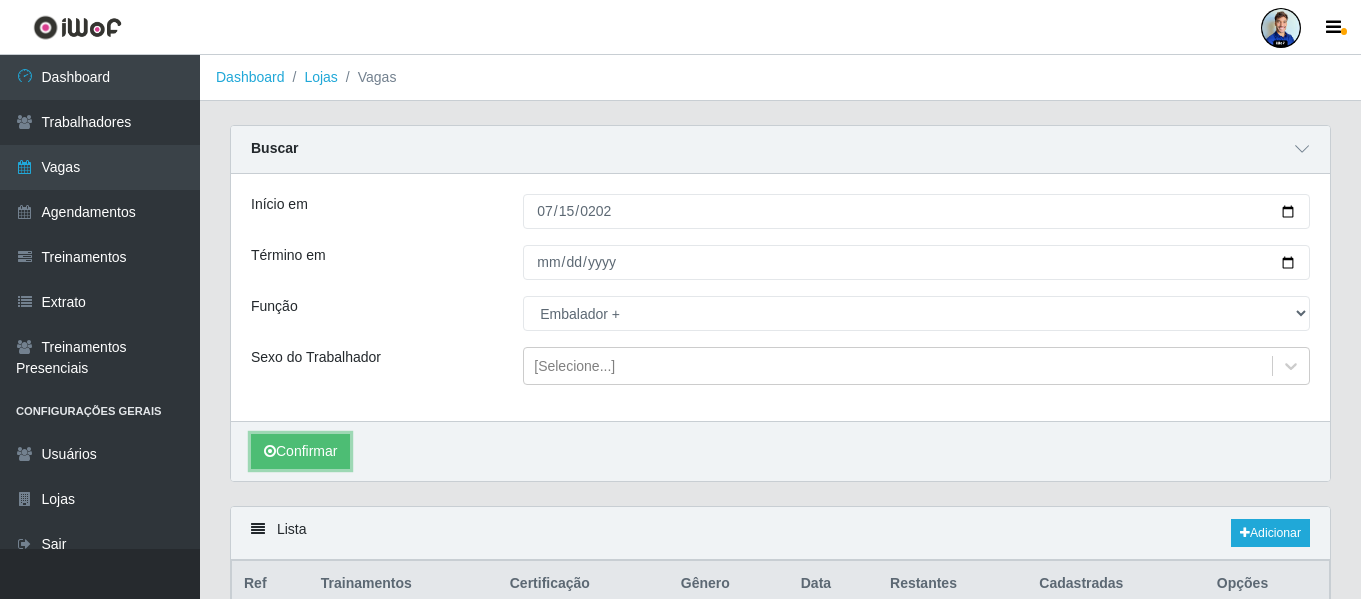scroll, scrollTop: 131, scrollLeft: 0, axis: vertical 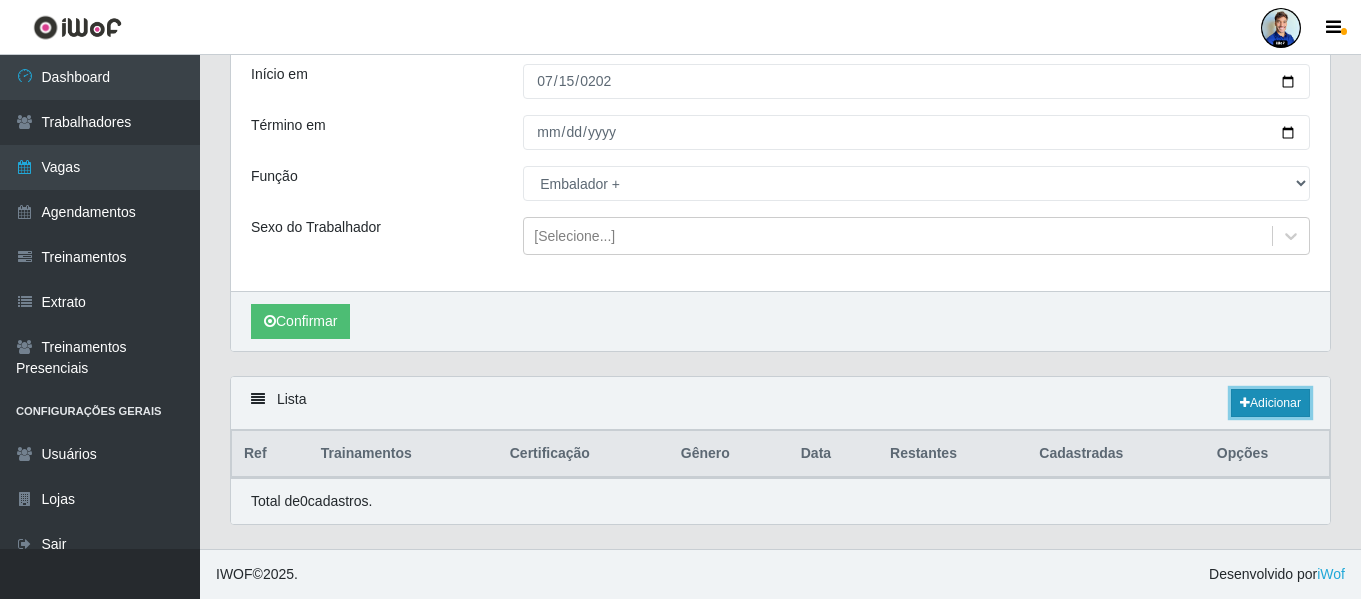 click on "Adicionar" at bounding box center [1270, 403] 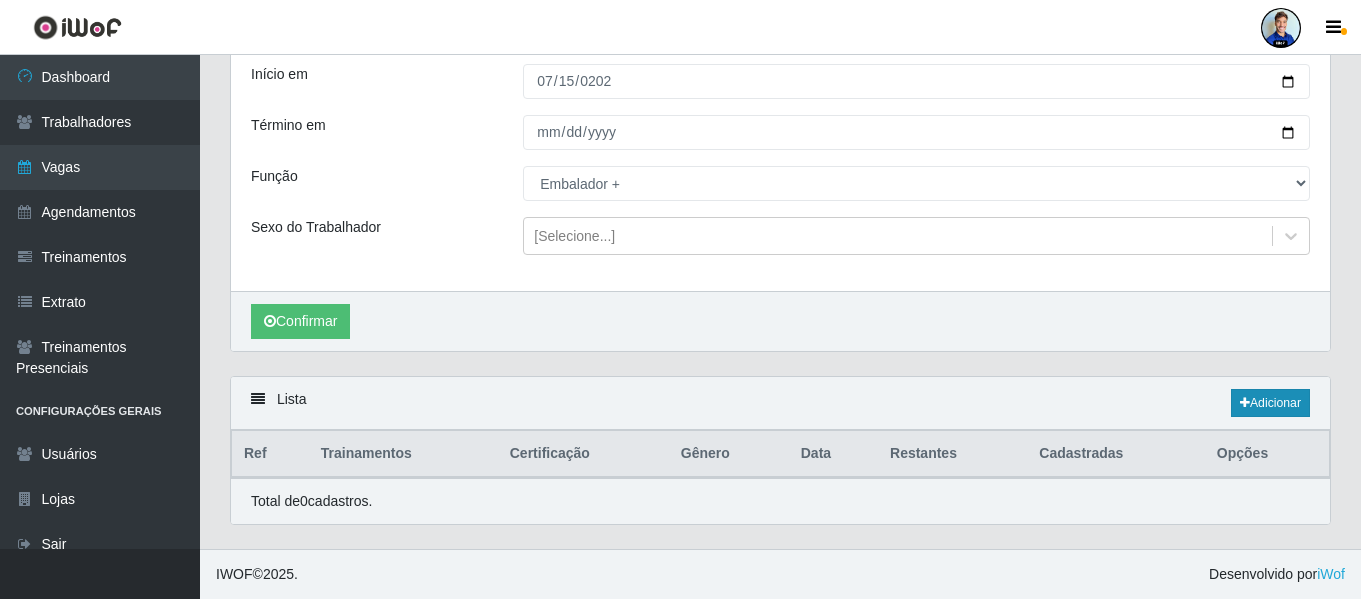 scroll, scrollTop: 0, scrollLeft: 0, axis: both 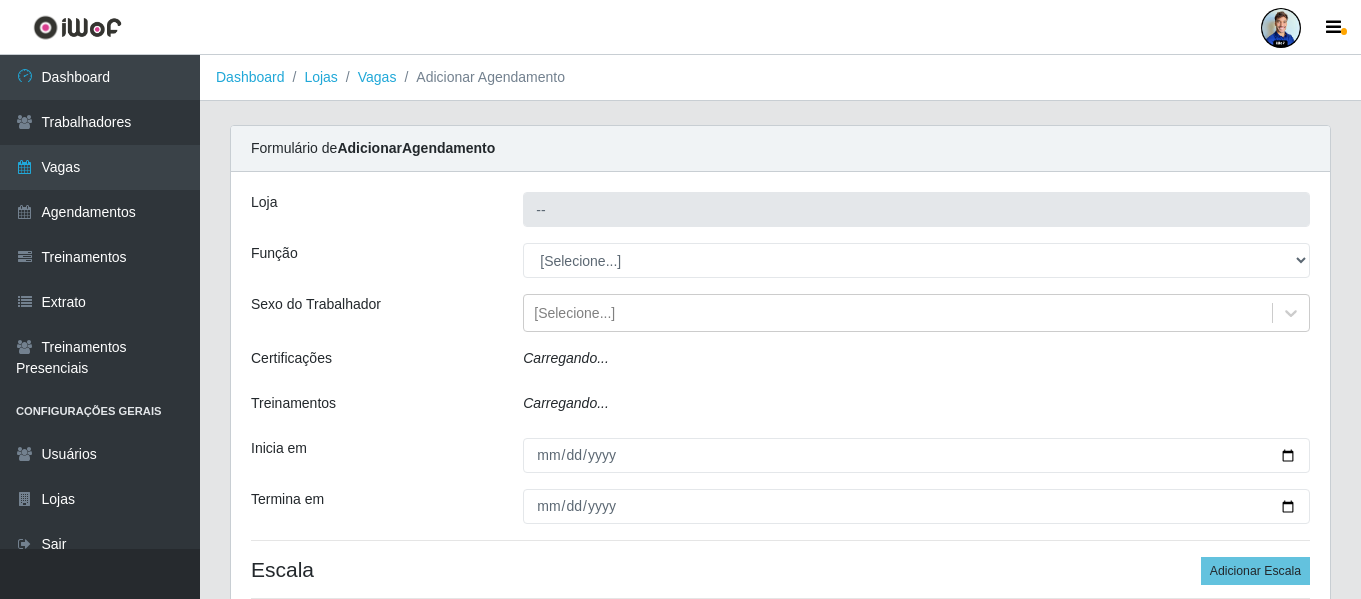 type on "Queiroz Atacadão - Catolé do Rocha" 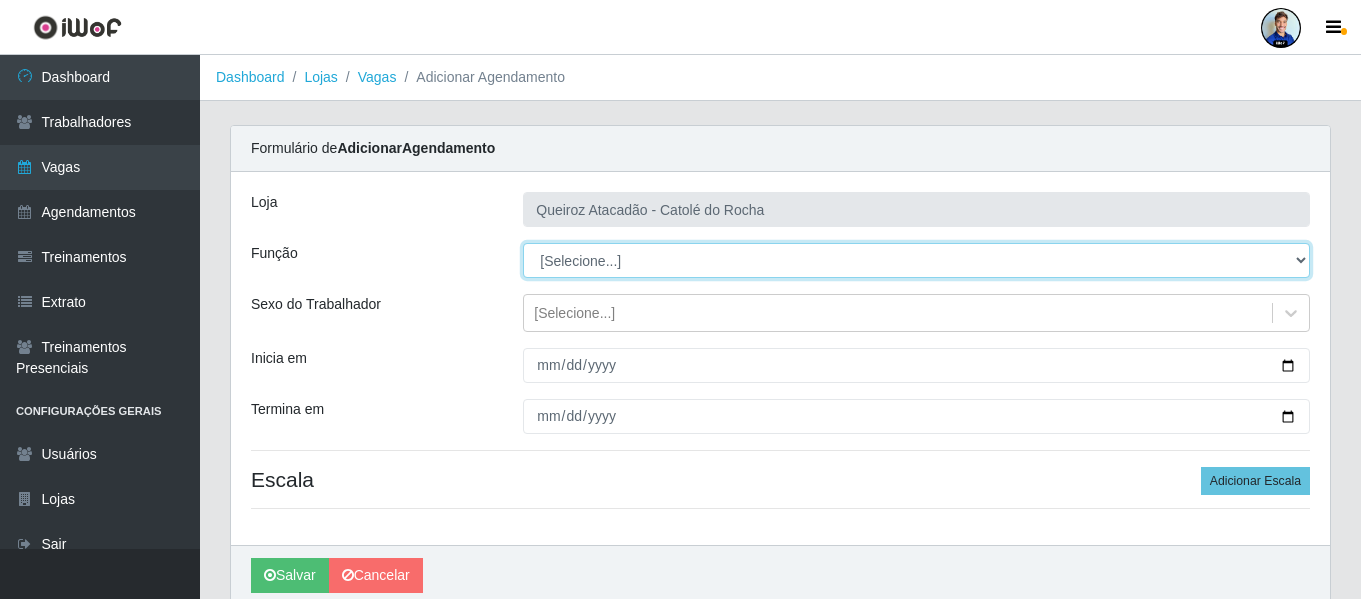 click on "[Selecione...] Embalador Embalador + Embalador ++ Repositor  Repositor + Repositor ++" at bounding box center [916, 260] 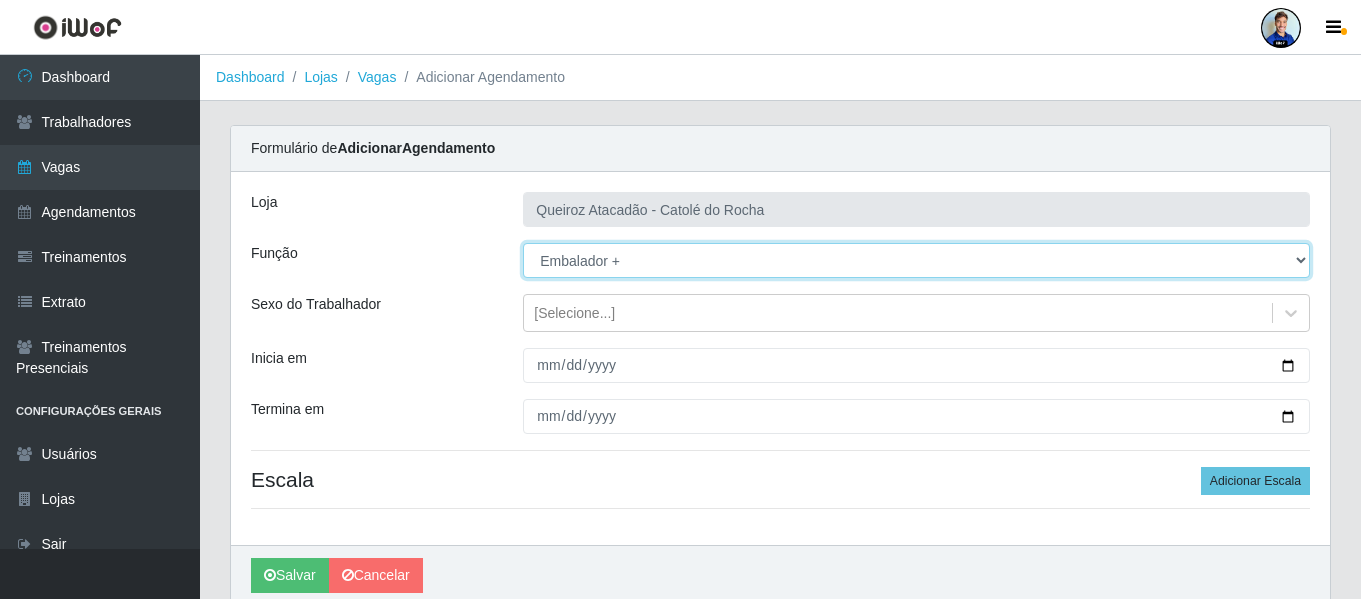 click on "[Selecione...] Embalador Embalador + Embalador ++ Repositor  Repositor + Repositor ++" at bounding box center [916, 260] 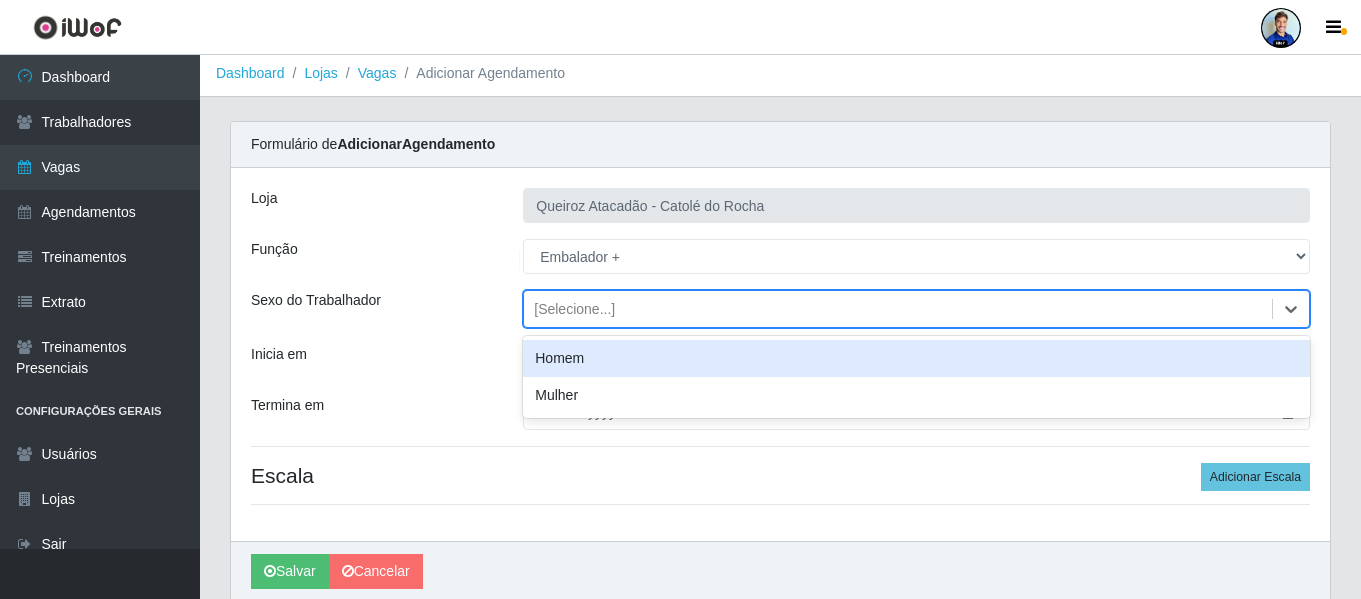 click on "[Selecione...]" at bounding box center [898, 309] 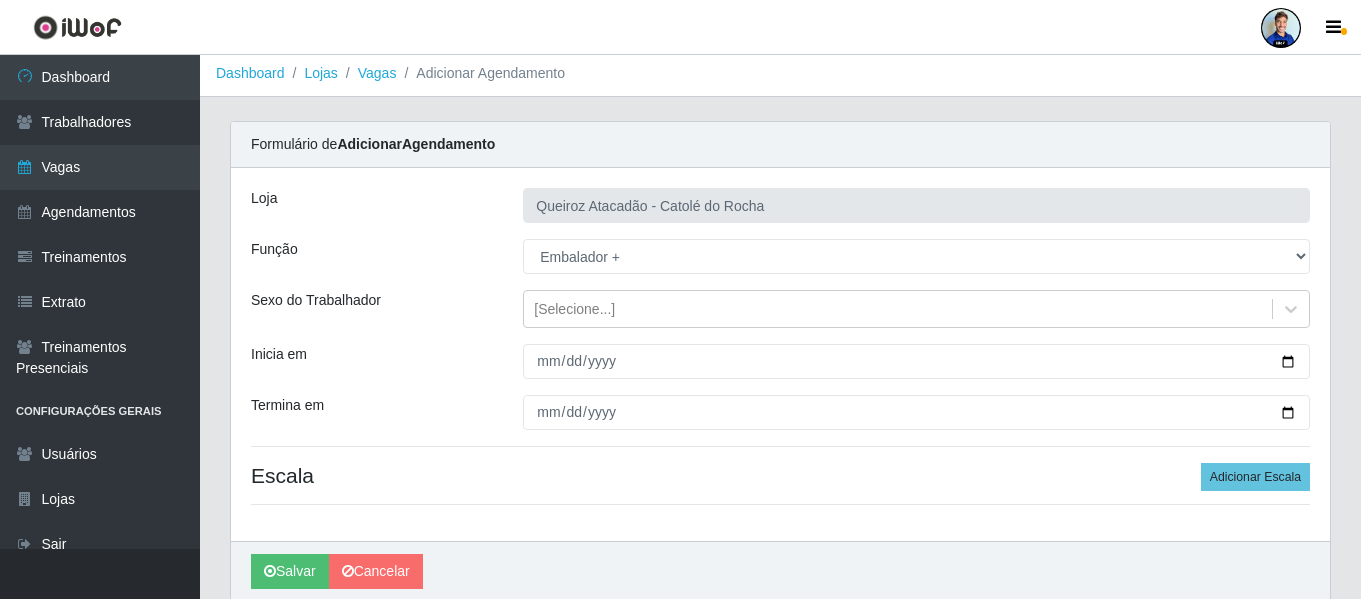 click on "Sexo do Trabalhador" at bounding box center (372, 309) 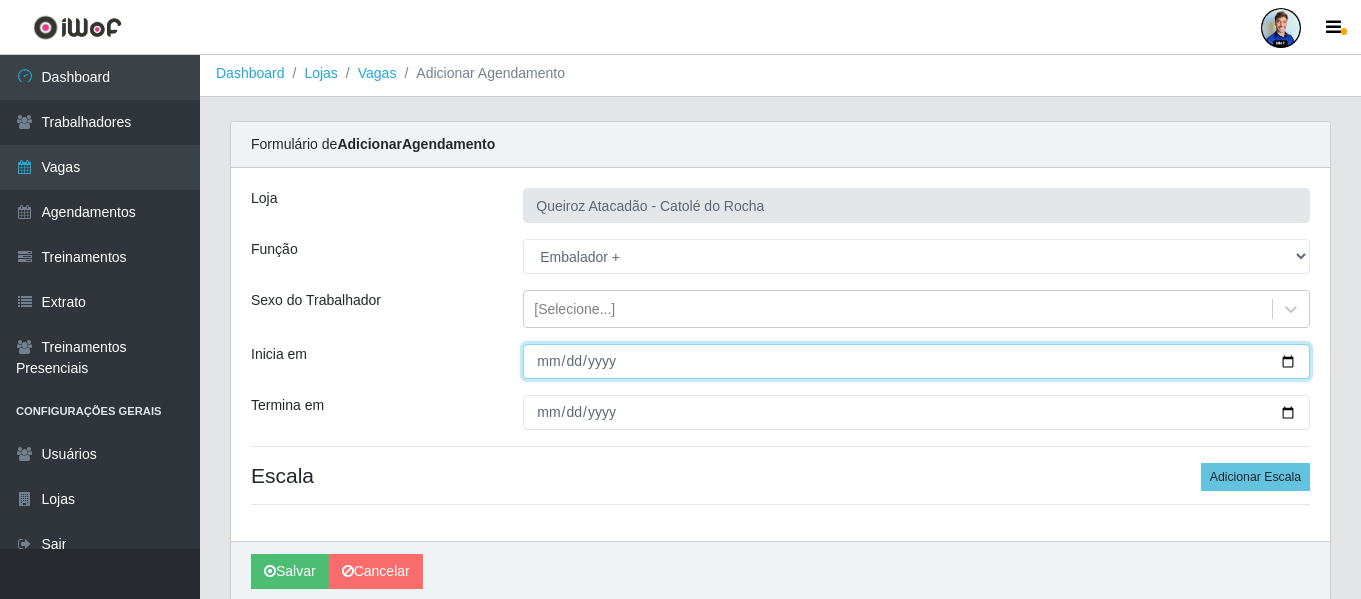click on "Inicia em" at bounding box center (916, 361) 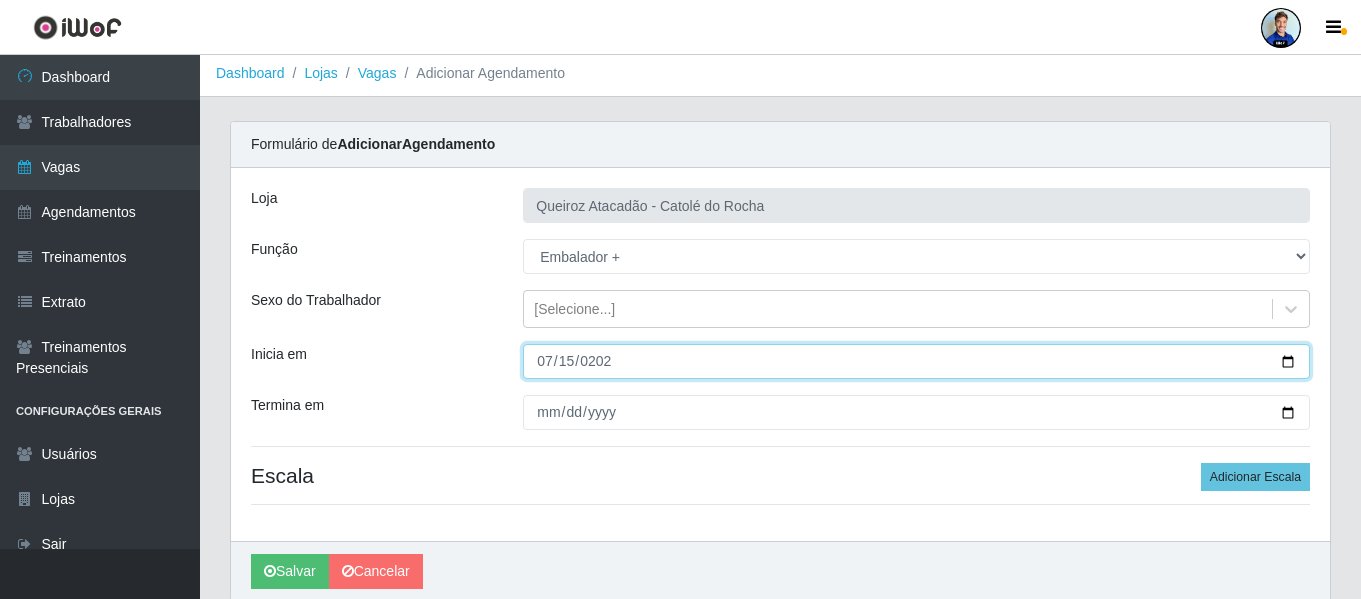 type on "2028-07-15" 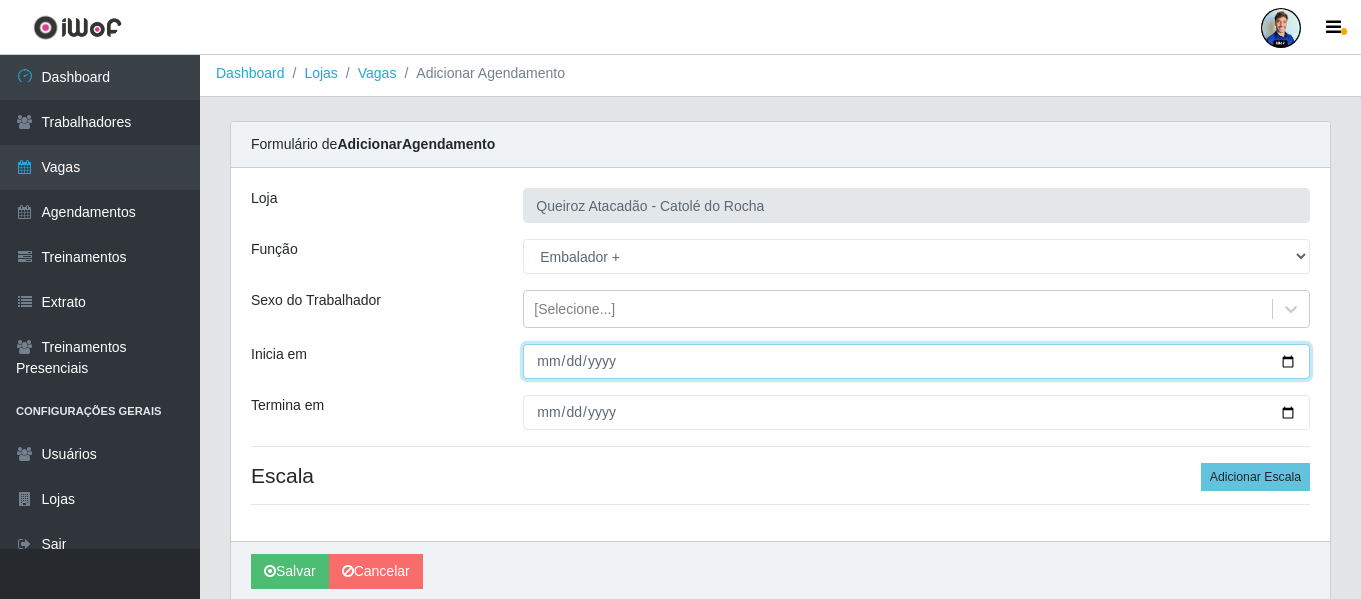 type on "0005-07-15" 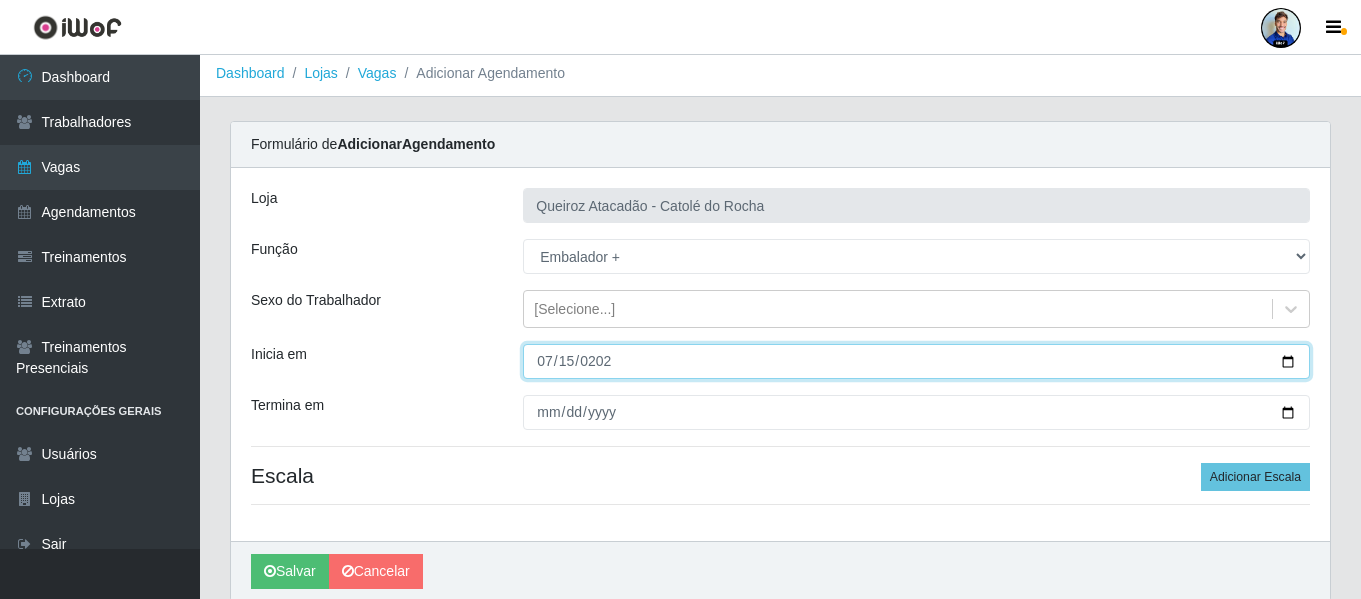 type on "2025-07-15" 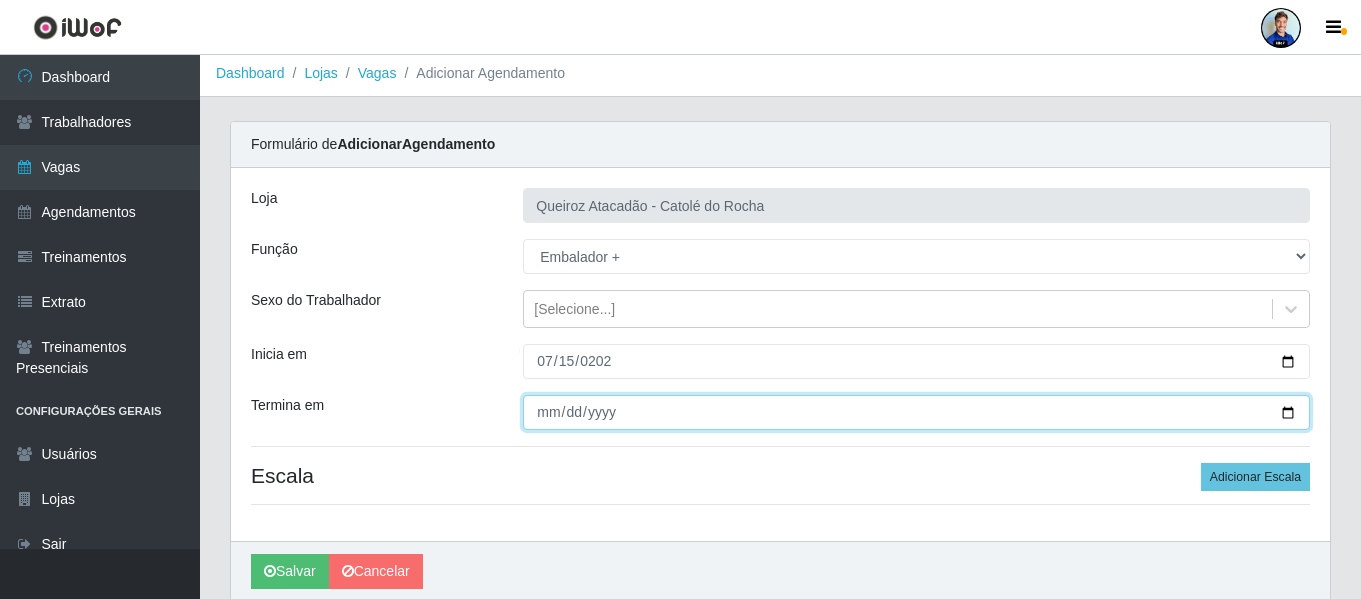 click on "Termina em" at bounding box center (916, 412) 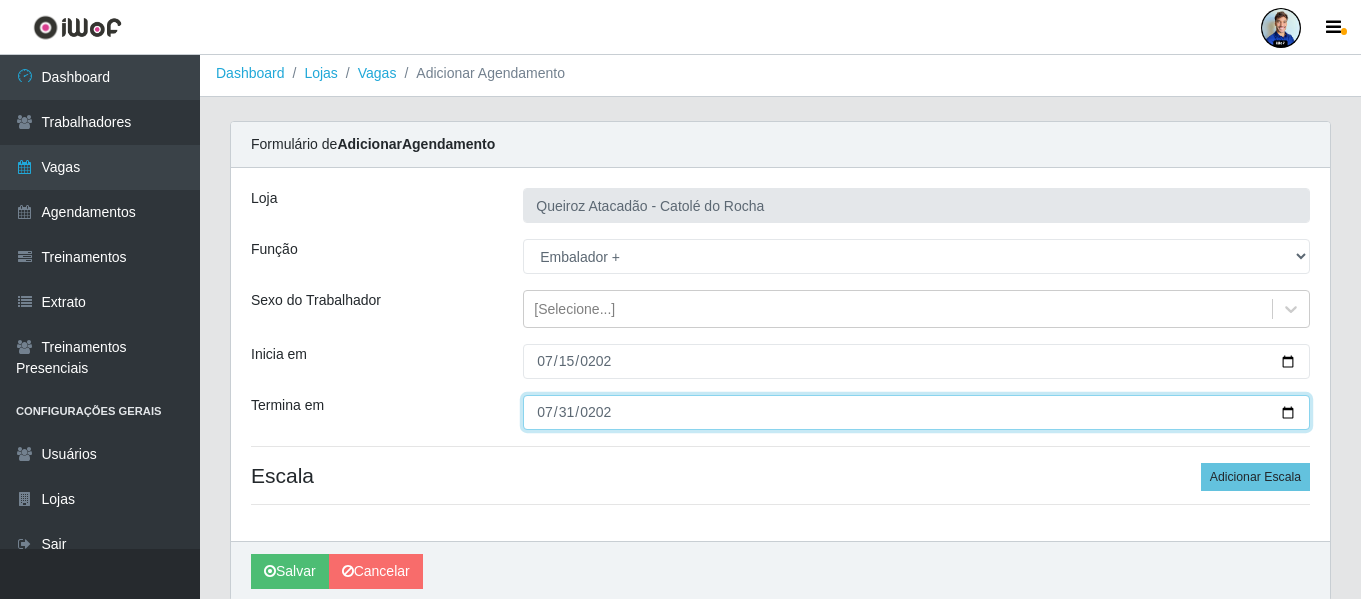 type on "2025-07-31" 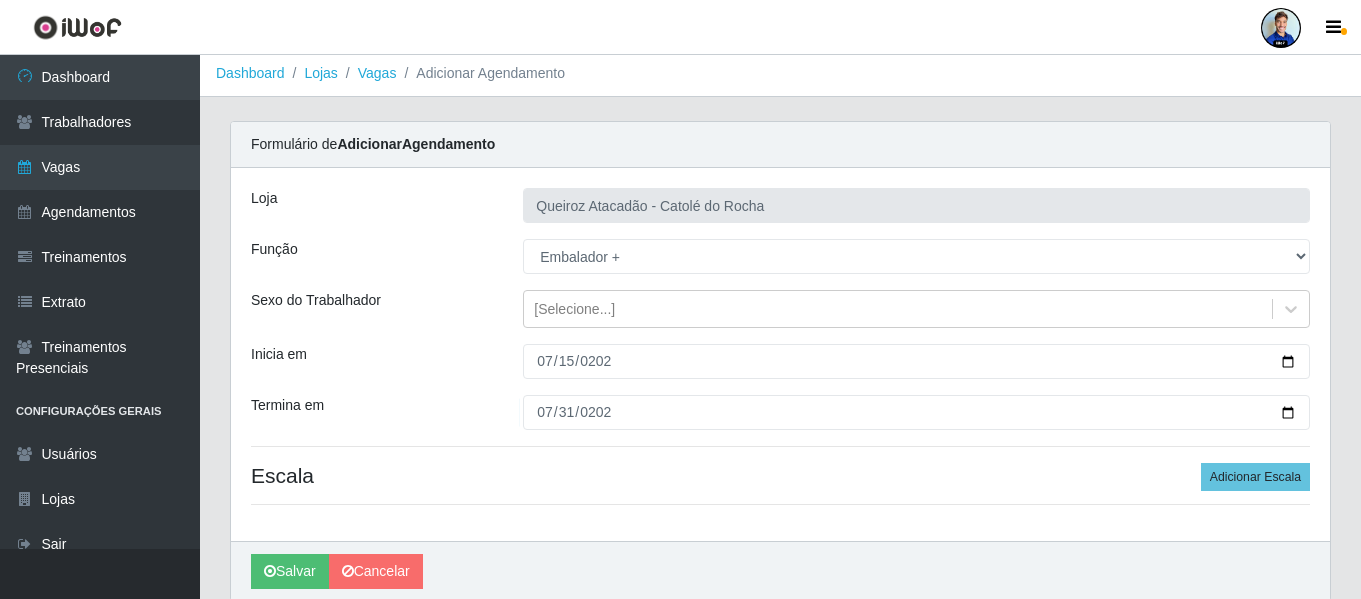 click on "Loja Queiroz Atacadão - Catolé do Rocha Função [Selecione...] Embalador Embalador + Embalador ++ Repositor  Repositor + Repositor ++ Sexo do Trabalhador [Selecione...] Inicia em 2025-07-15 Termina em 2025-07-31 Escala Adicionar Escala" at bounding box center (780, 354) 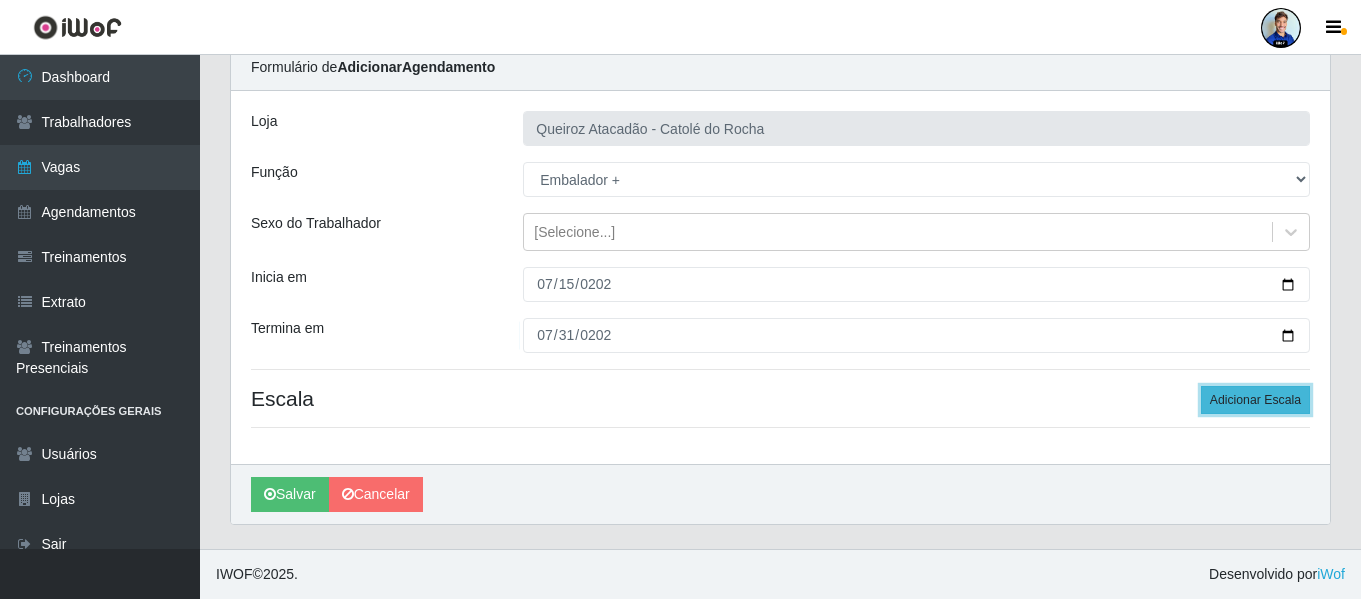 click on "Adicionar Escala" at bounding box center [1255, 400] 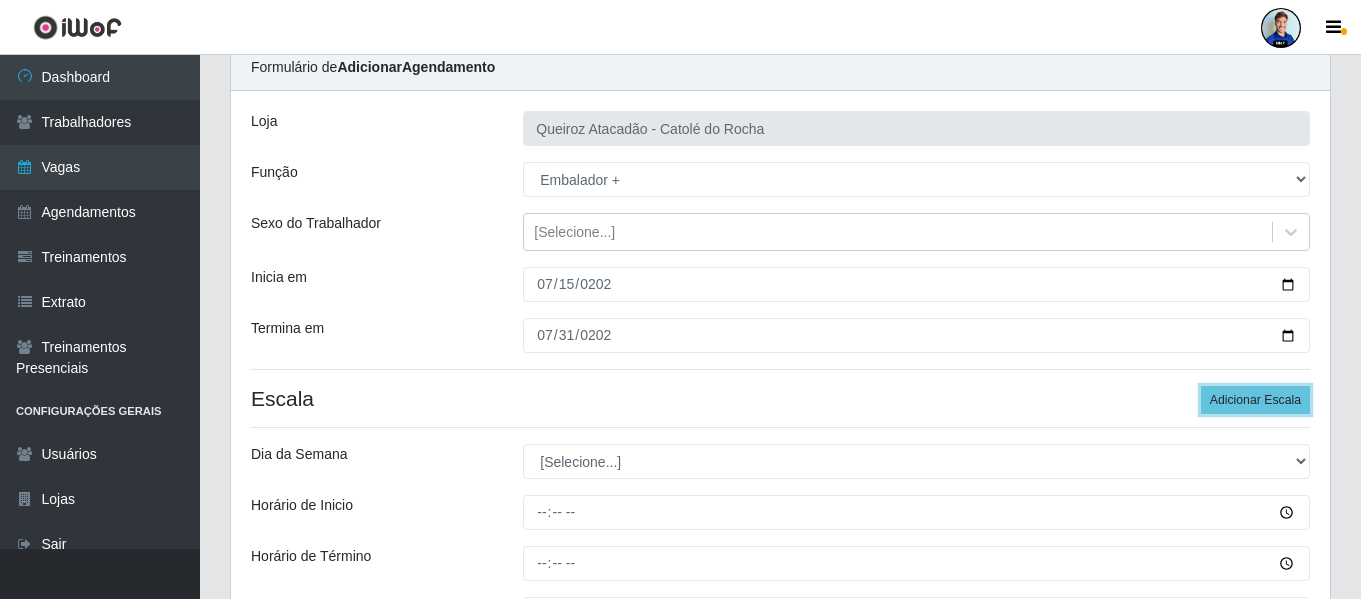 scroll, scrollTop: 302, scrollLeft: 0, axis: vertical 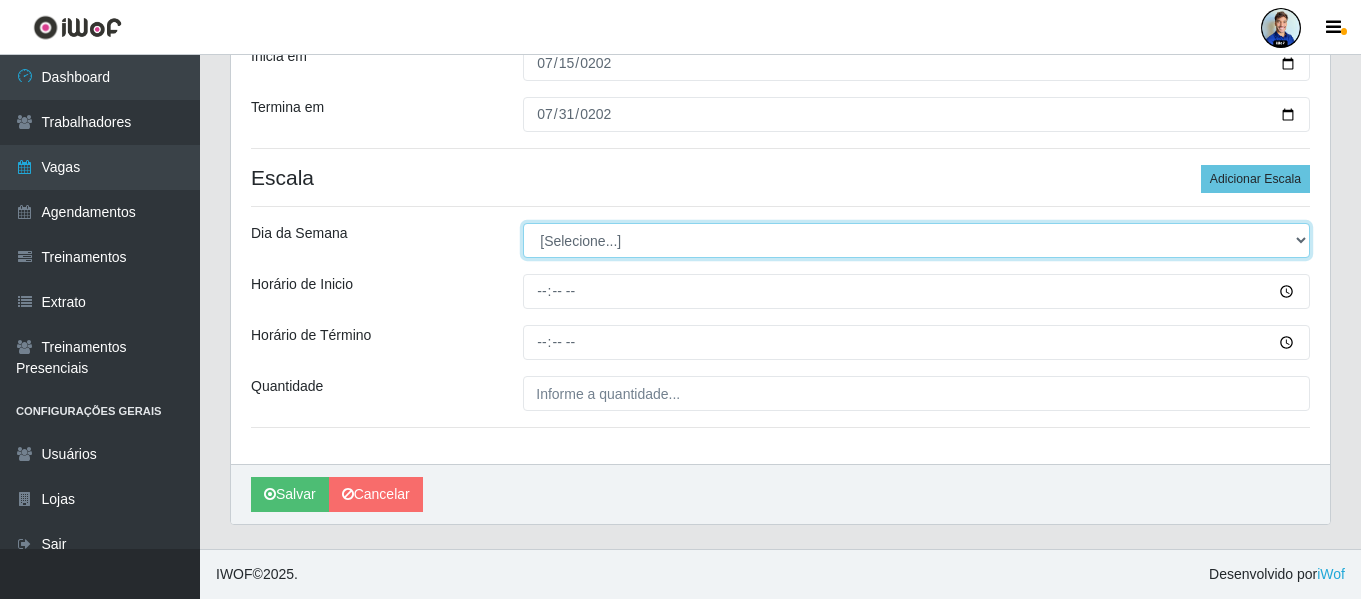 click on "[Selecione...] Segunda Terça Quarta Quinta Sexta Sábado Domingo" at bounding box center [916, 240] 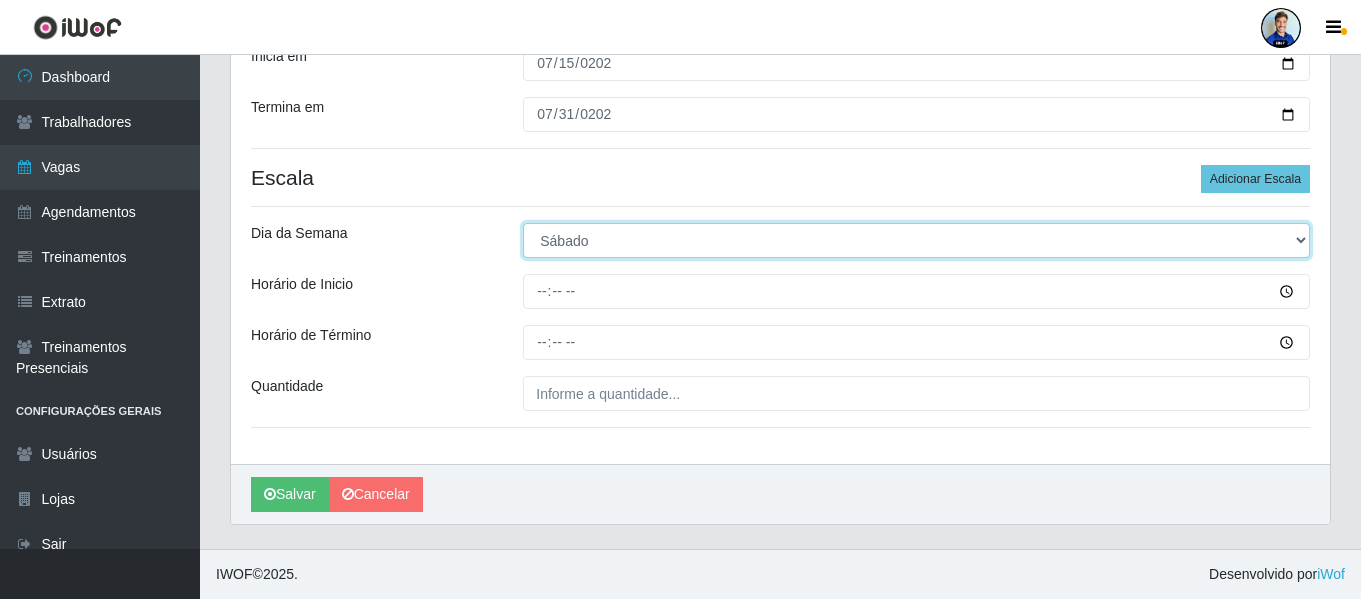 click on "[Selecione...] Segunda Terça Quarta Quinta Sexta Sábado Domingo" at bounding box center (916, 240) 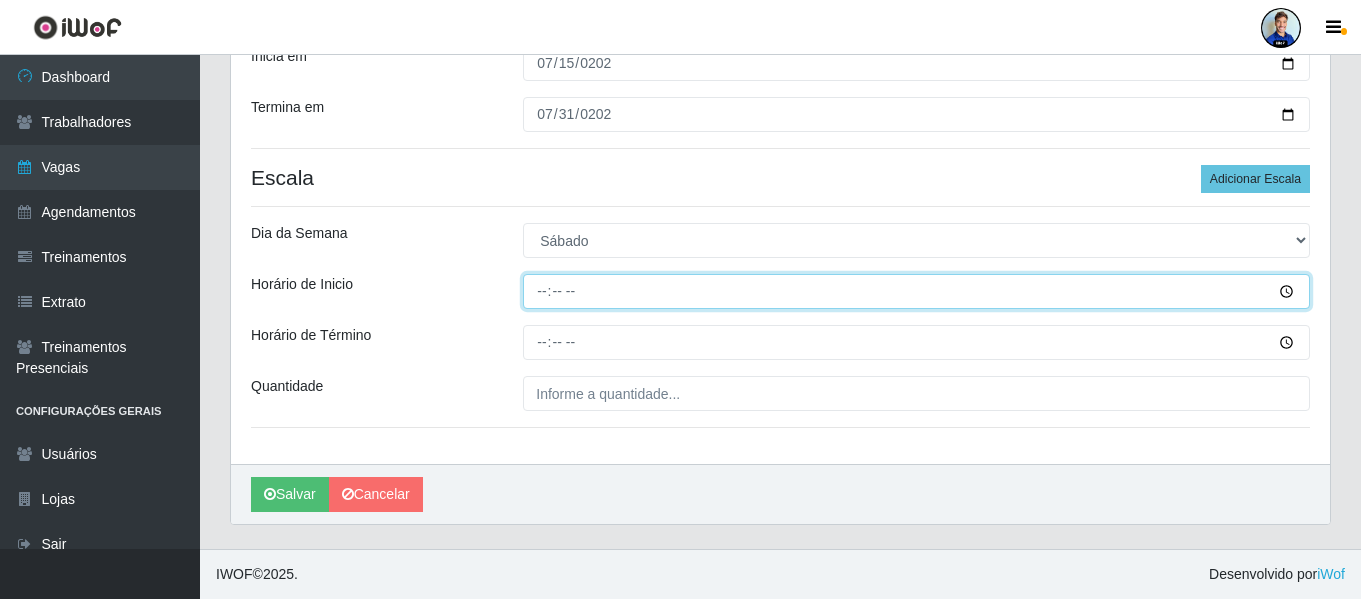 click on "Horário de Inicio" at bounding box center (916, 291) 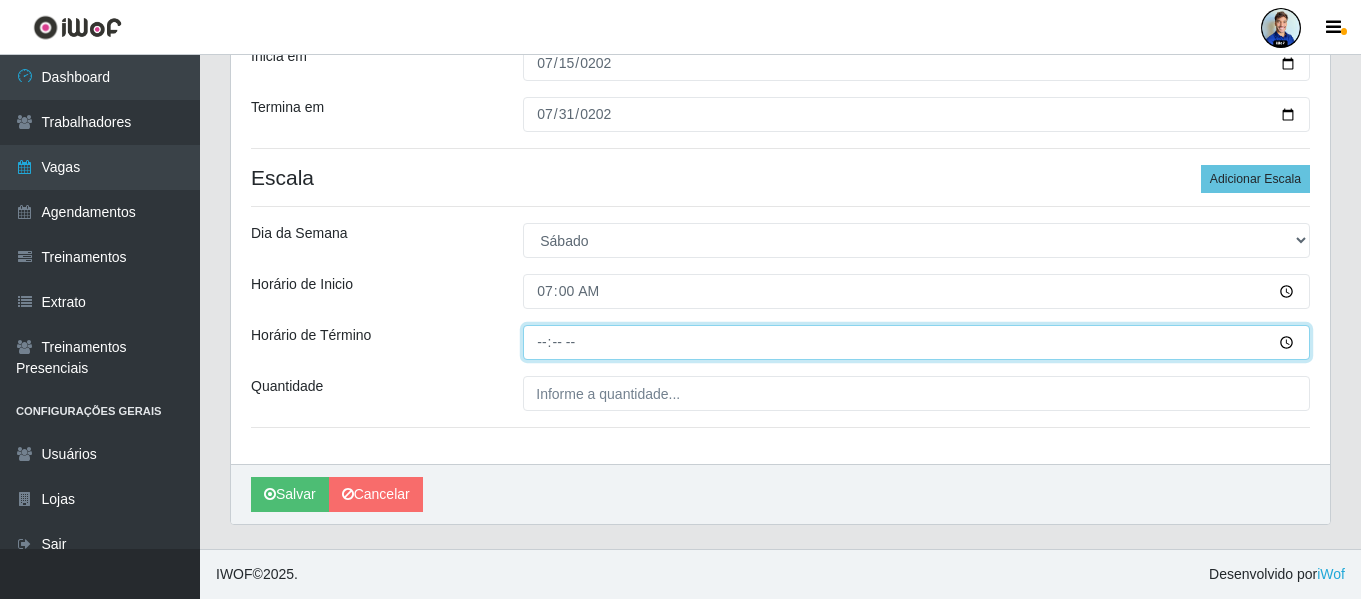 type on "13:00" 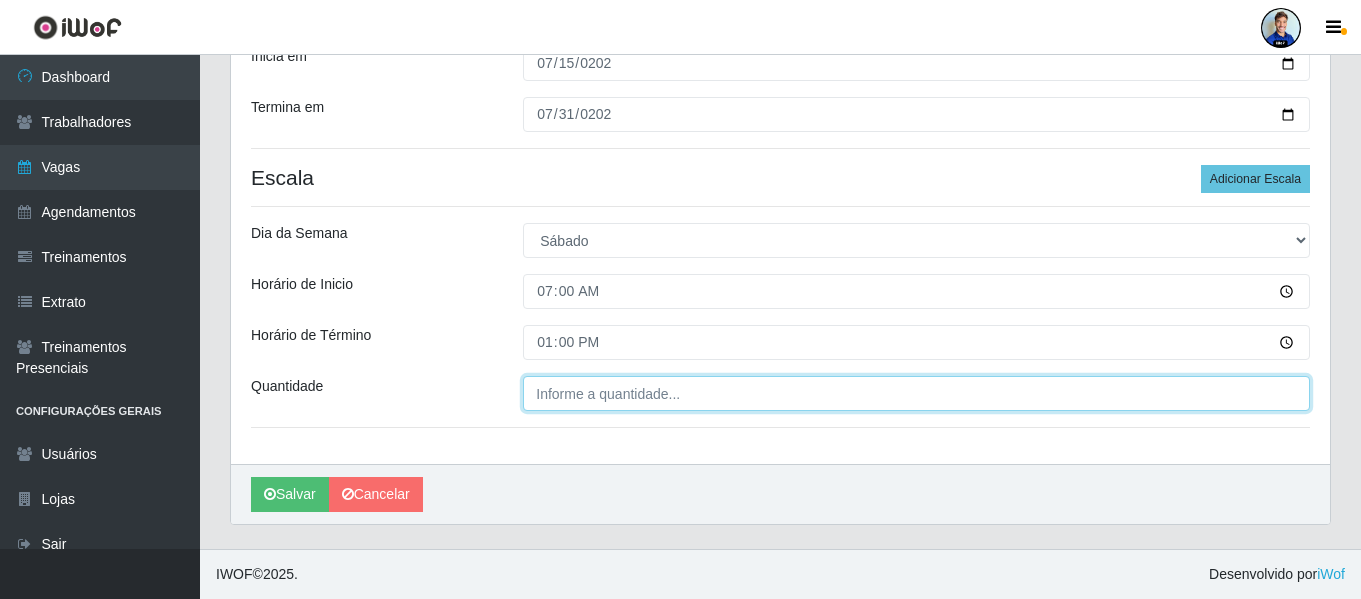 type on "___" 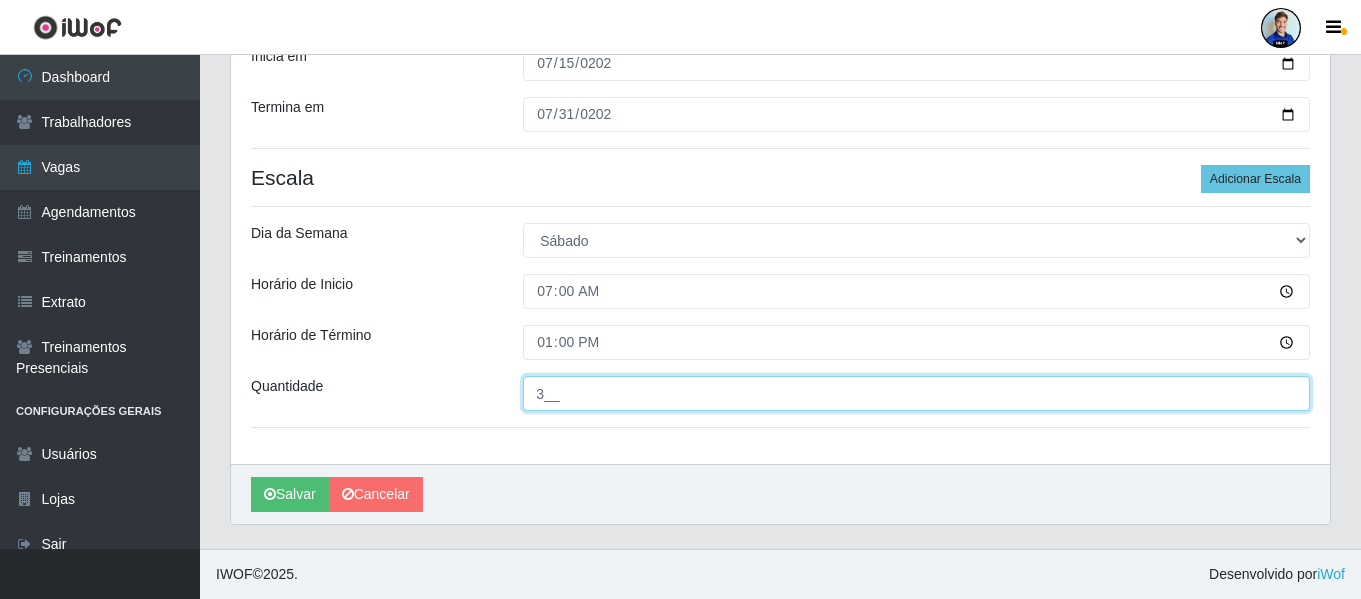 type on "3__" 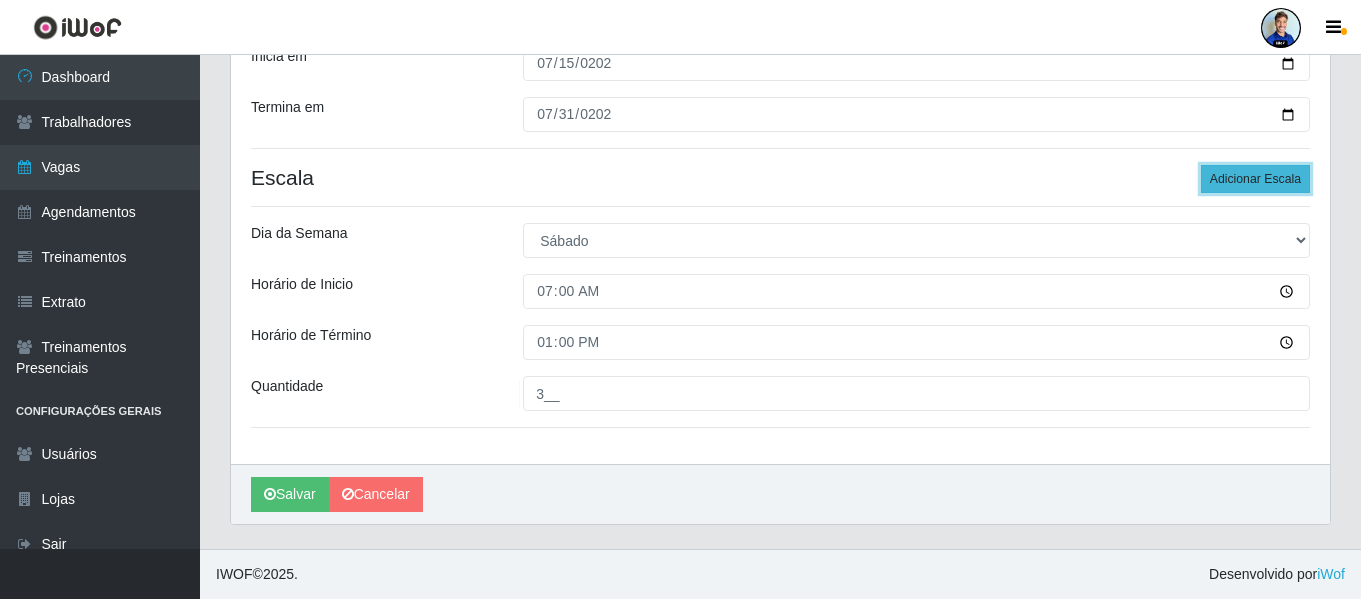 click on "Adicionar Escala" at bounding box center (1255, 179) 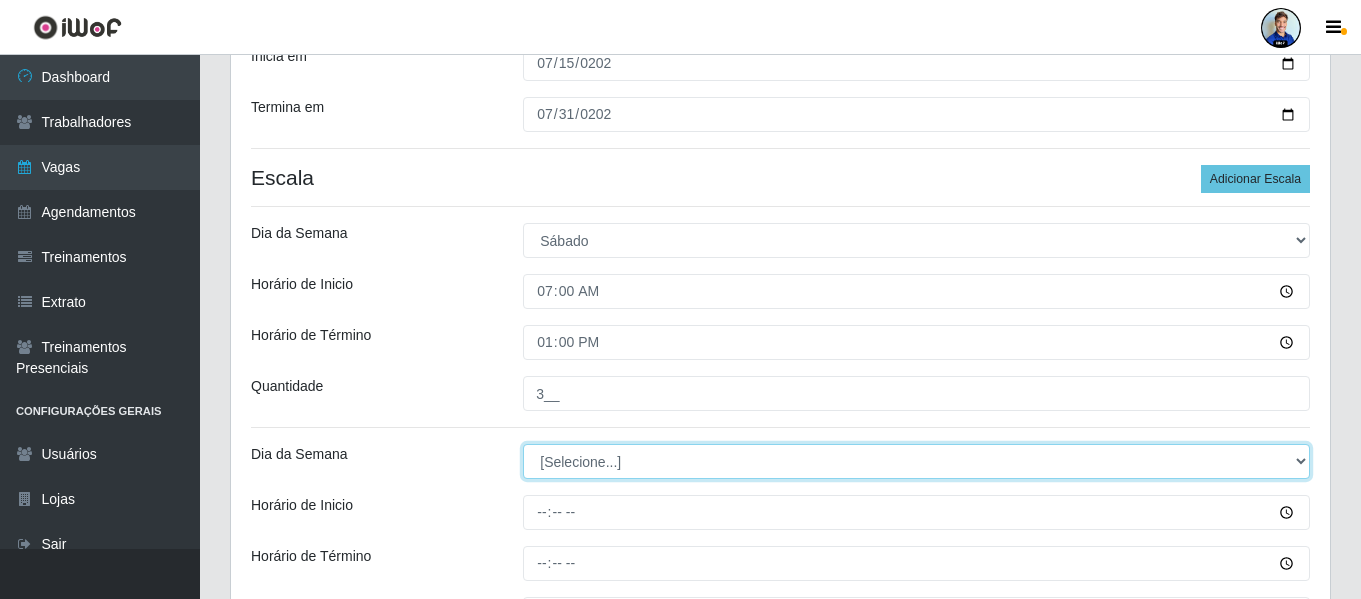 click on "[Selecione...] Segunda Terça Quarta Quinta Sexta Sábado Domingo" at bounding box center (916, 461) 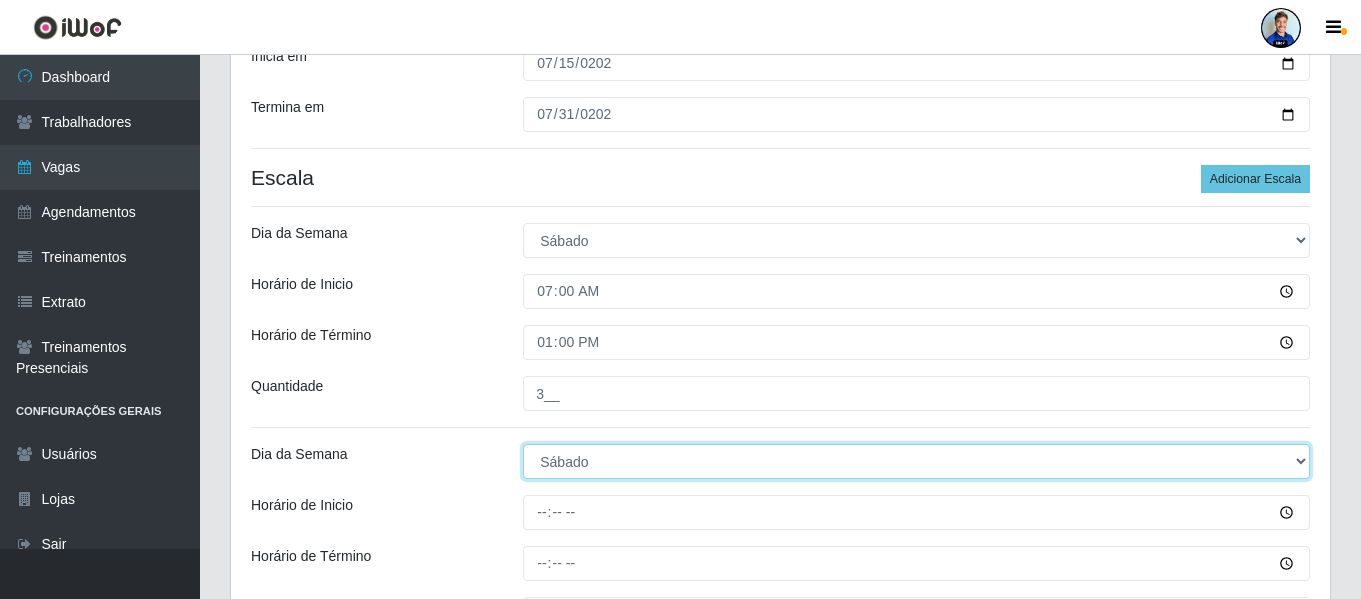 click on "[Selecione...] Segunda Terça Quarta Quinta Sexta Sábado Domingo" at bounding box center (916, 461) 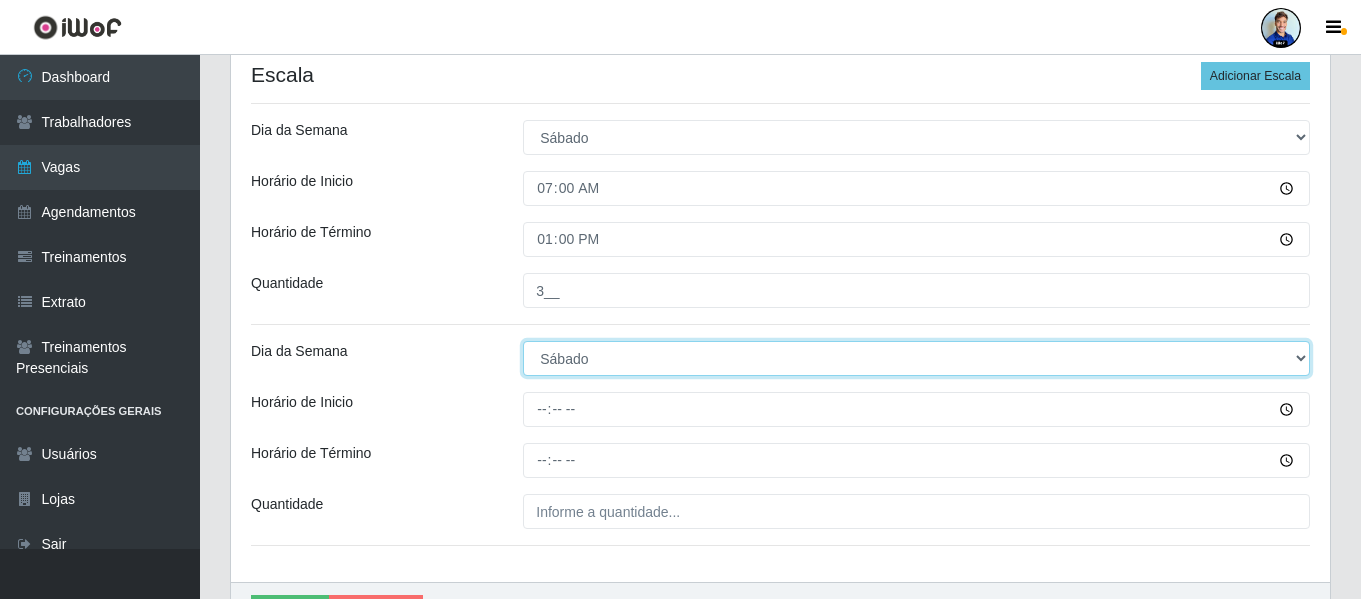 scroll, scrollTop: 406, scrollLeft: 0, axis: vertical 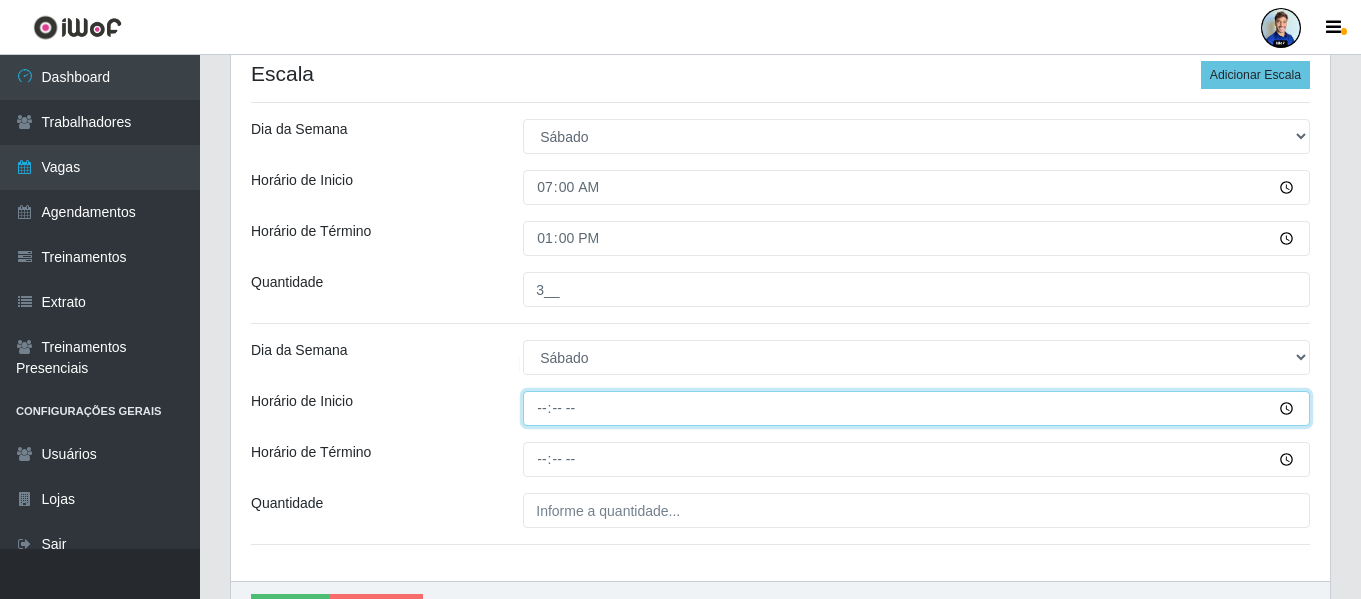 click on "Horário de Inicio" at bounding box center [916, 408] 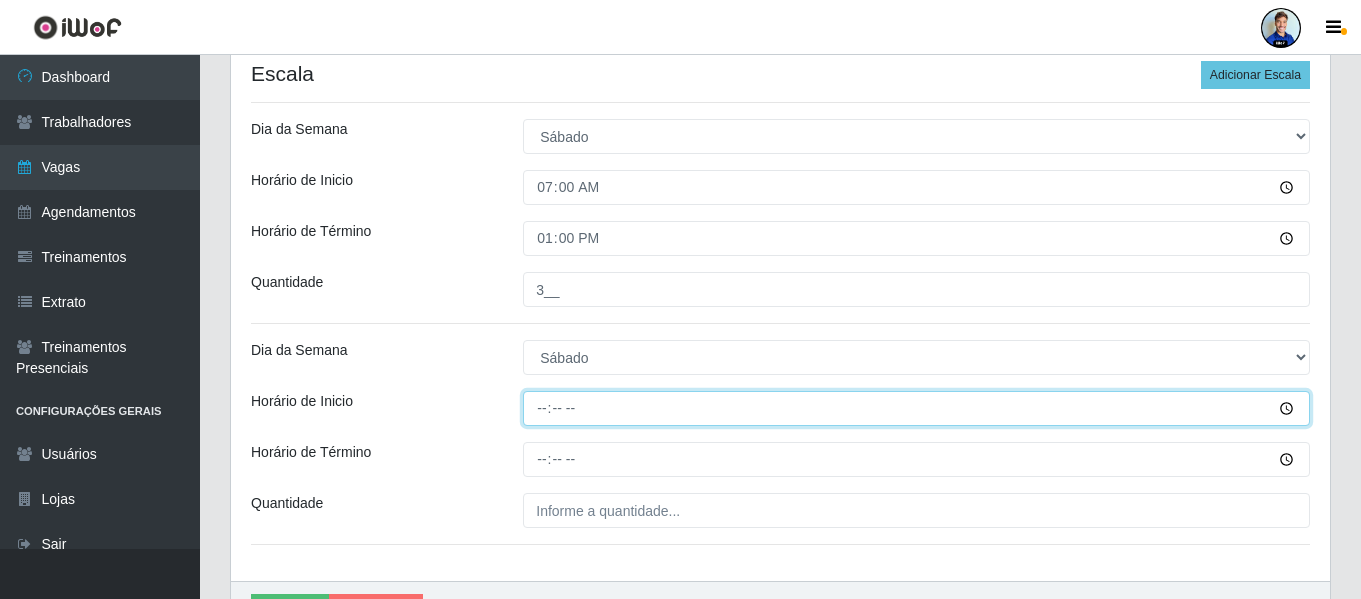 type on "14:00" 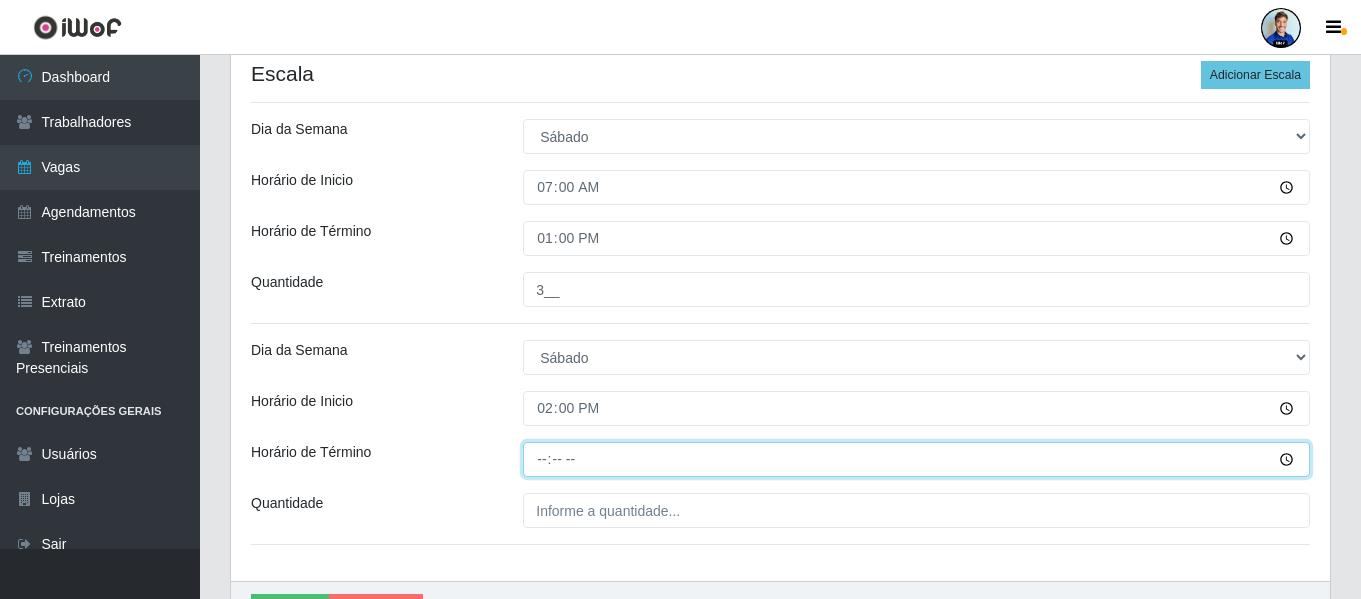 type on "20:00" 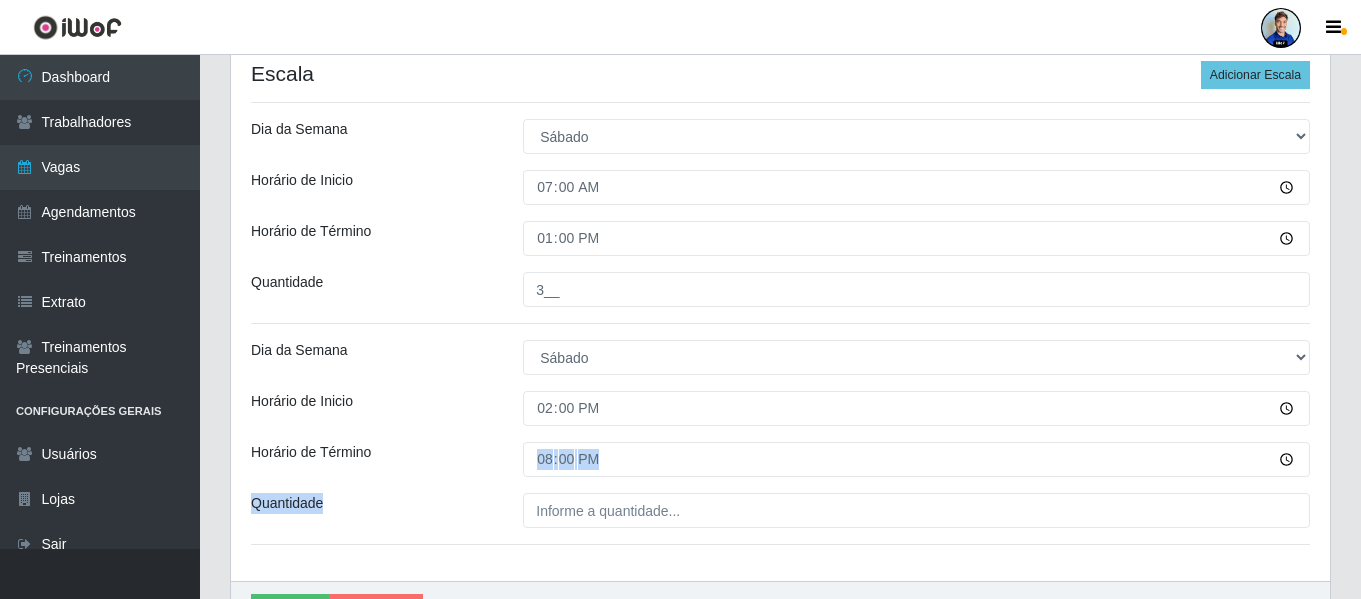 drag, startPoint x: 504, startPoint y: 436, endPoint x: 549, endPoint y: 515, distance: 90.91754 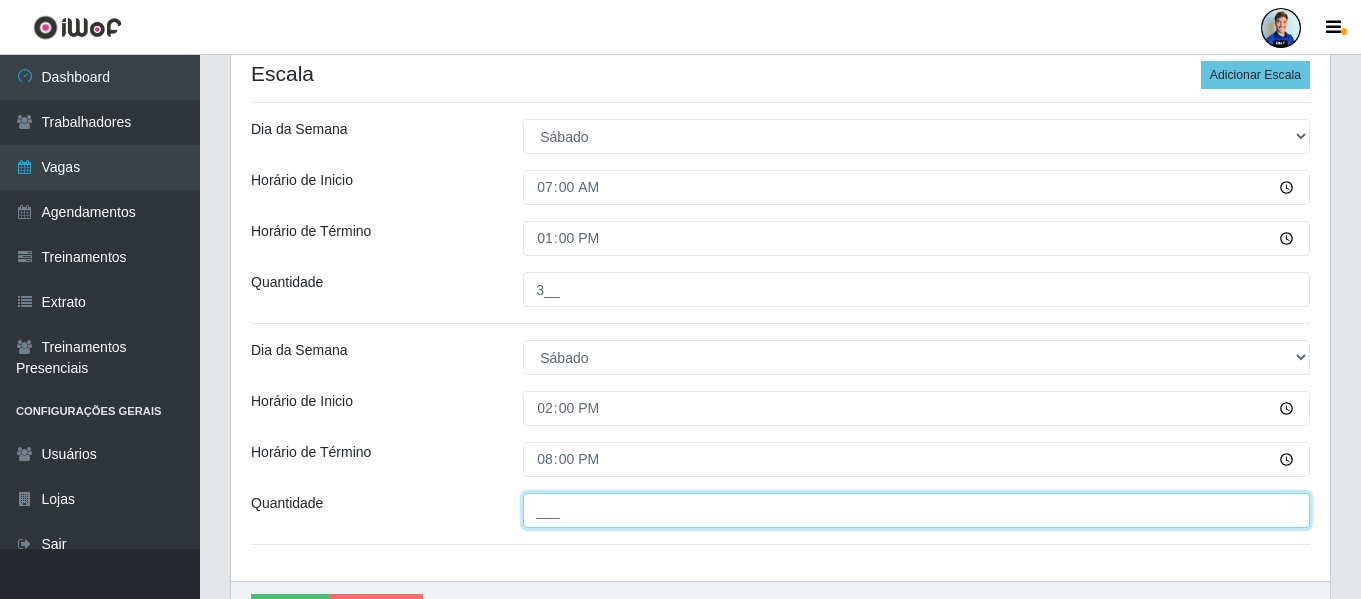 click on "___" at bounding box center (916, 510) 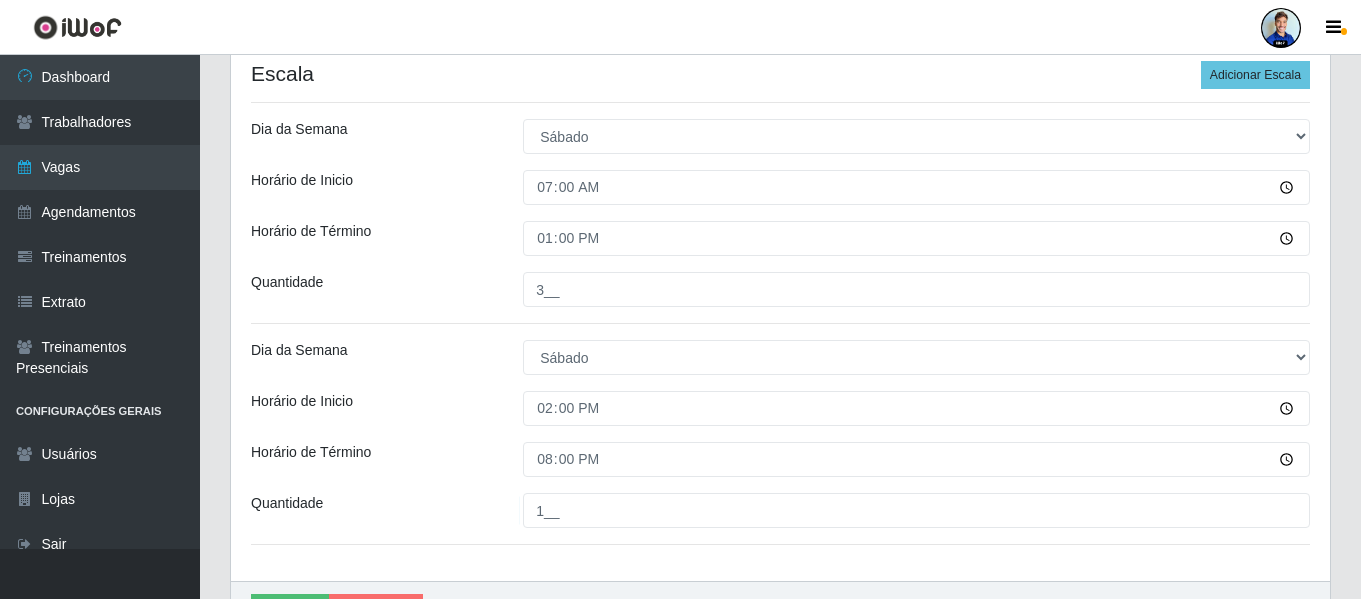 click on "Loja Queiroz Atacadão - Catolé do Rocha Função [Selecione...] Embalador Embalador + Embalador ++ Repositor  Repositor + Repositor ++ Sexo do Trabalhador [Selecione...] Inicia em 2025-07-15 Termina em 2025-07-31 Escala Adicionar Escala Dia da Semana [Selecione...] Segunda Terça Quarta Quinta Sexta Sábado Domingo Horário de Inicio 07:00 Horário de Término 13:00 Quantidade 3__ Dia da Semana [Selecione...] Segunda Terça Quarta Quinta Sexta Sábado Domingo Horário de Inicio 14:00 Horário de Término 20:00 Quantidade 1__" at bounding box center (780, 173) 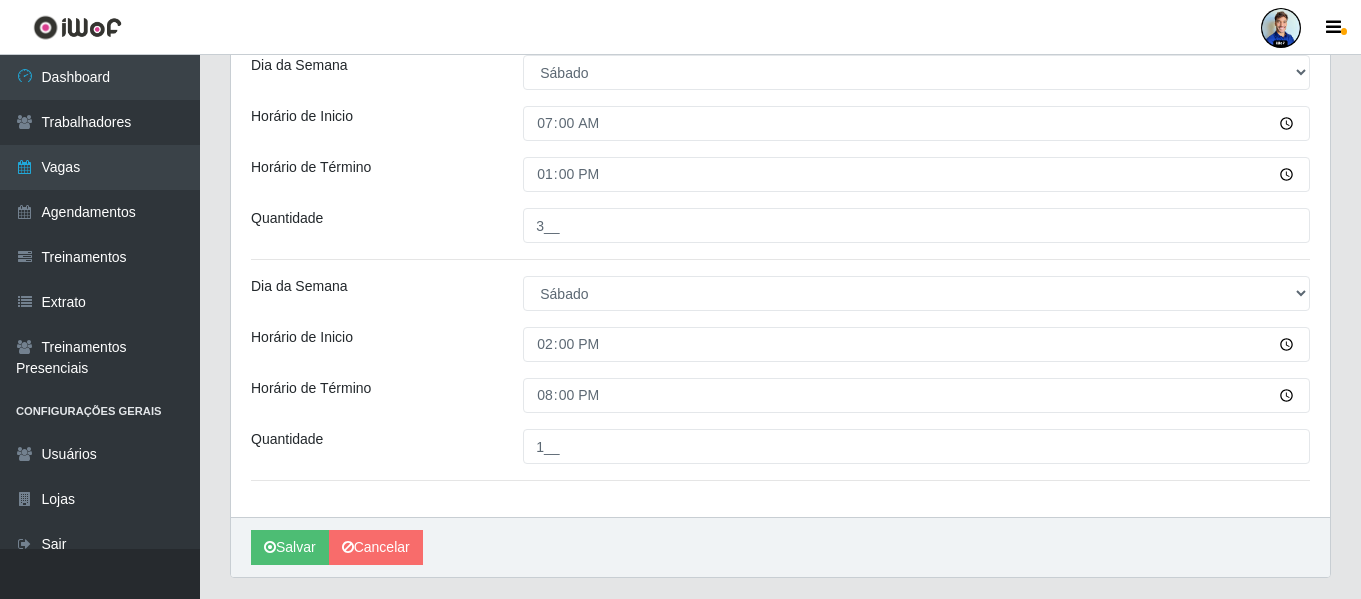 scroll, scrollTop: 476, scrollLeft: 0, axis: vertical 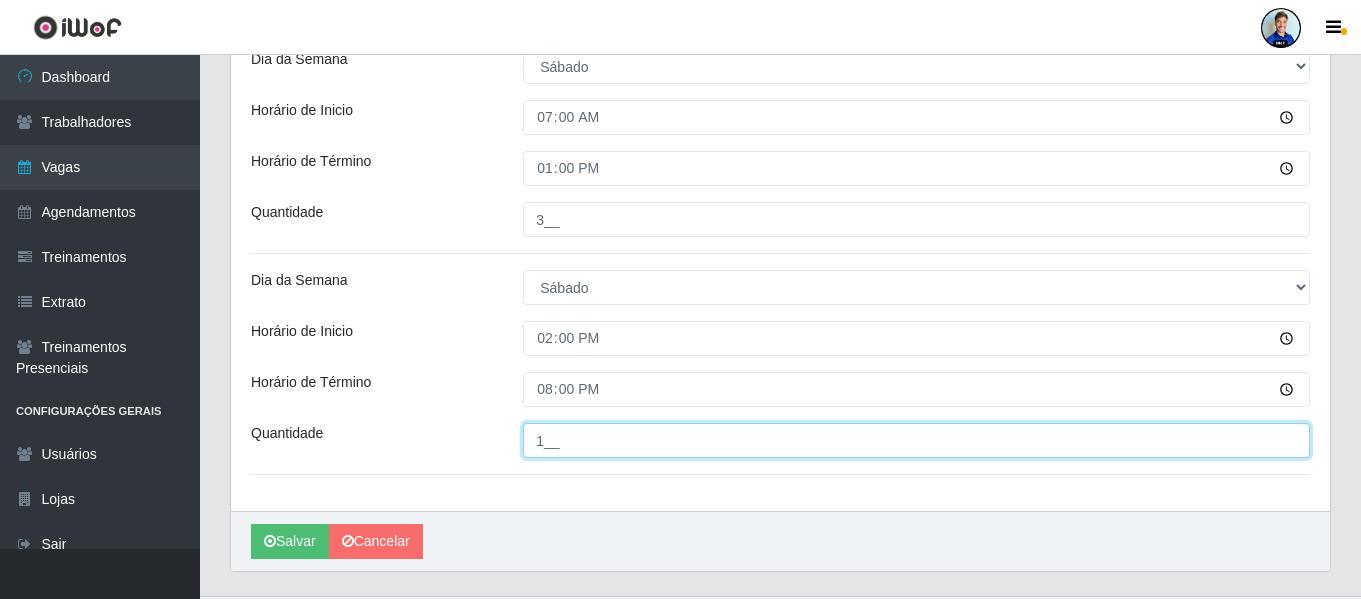 click on "1__" at bounding box center [916, 440] 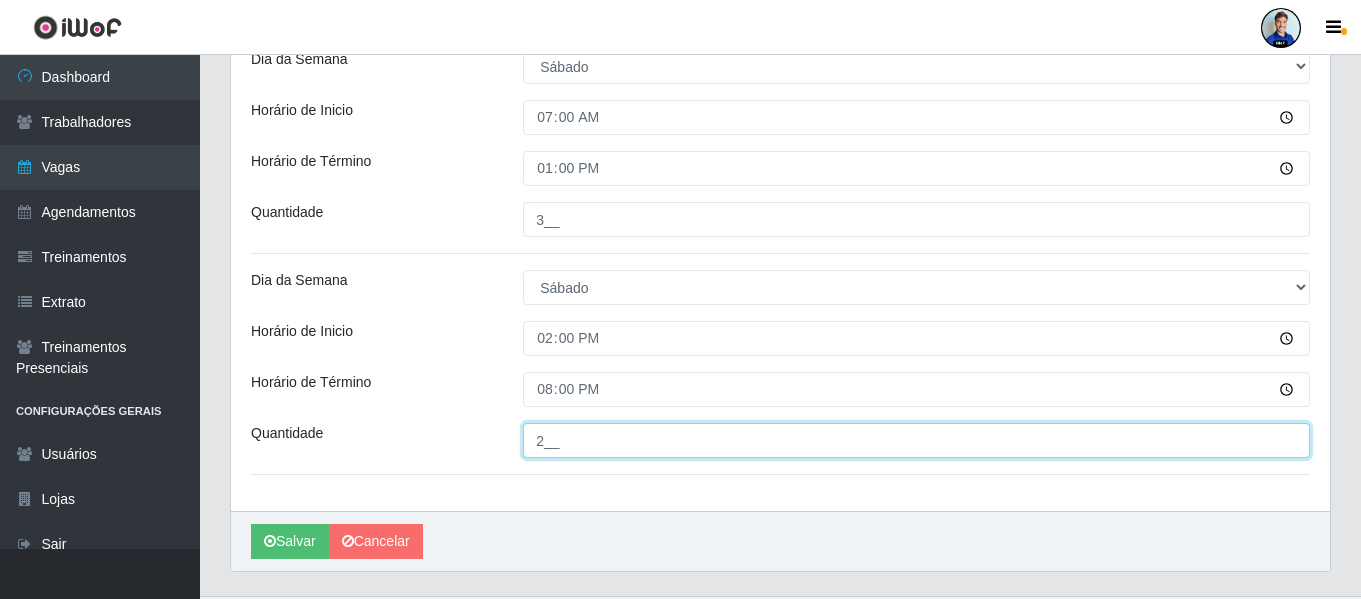 type on "2__" 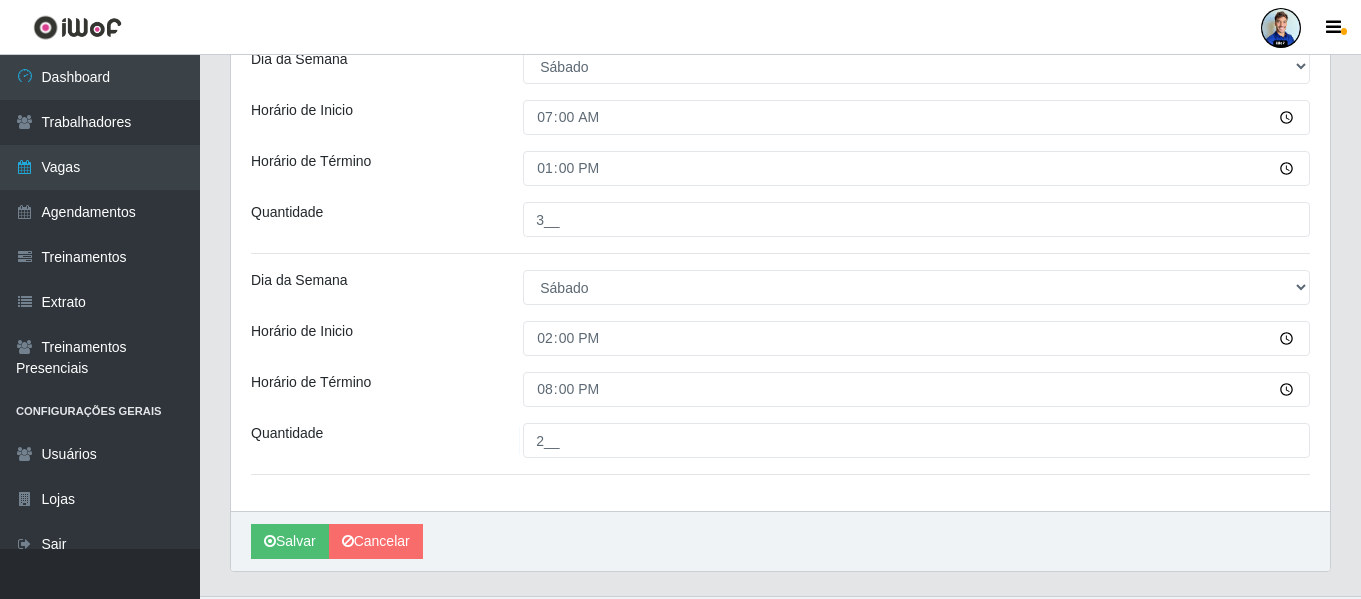 drag, startPoint x: 473, startPoint y: 435, endPoint x: 429, endPoint y: 441, distance: 44.407207 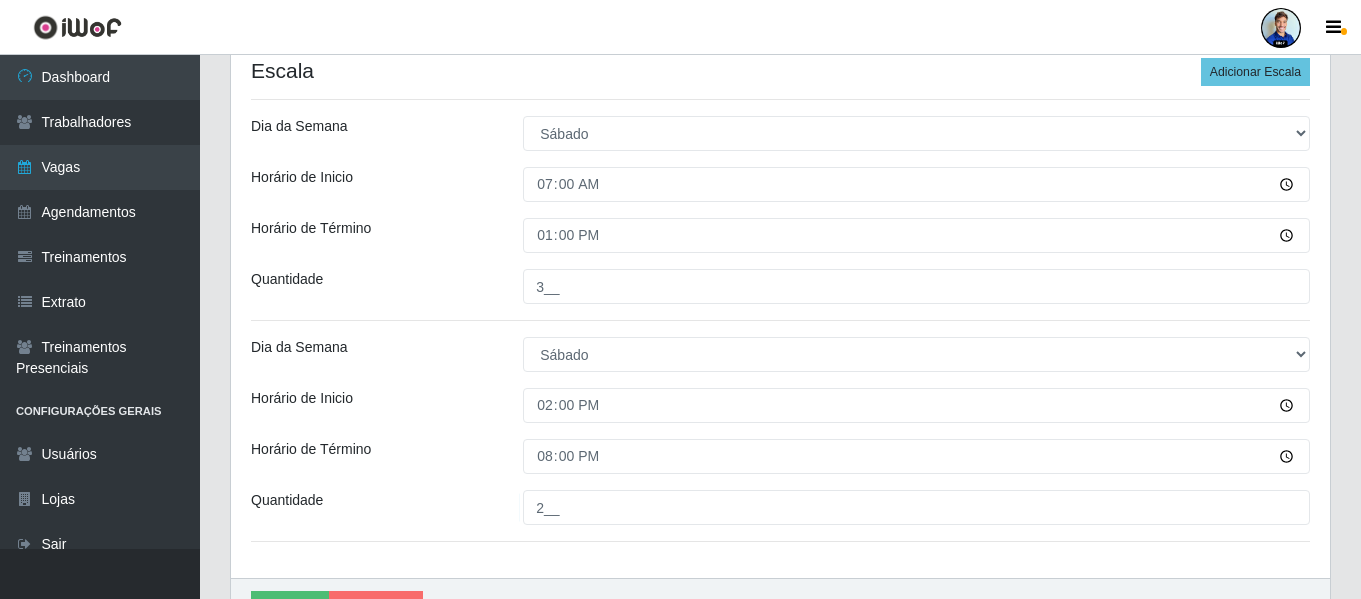 scroll, scrollTop: 394, scrollLeft: 0, axis: vertical 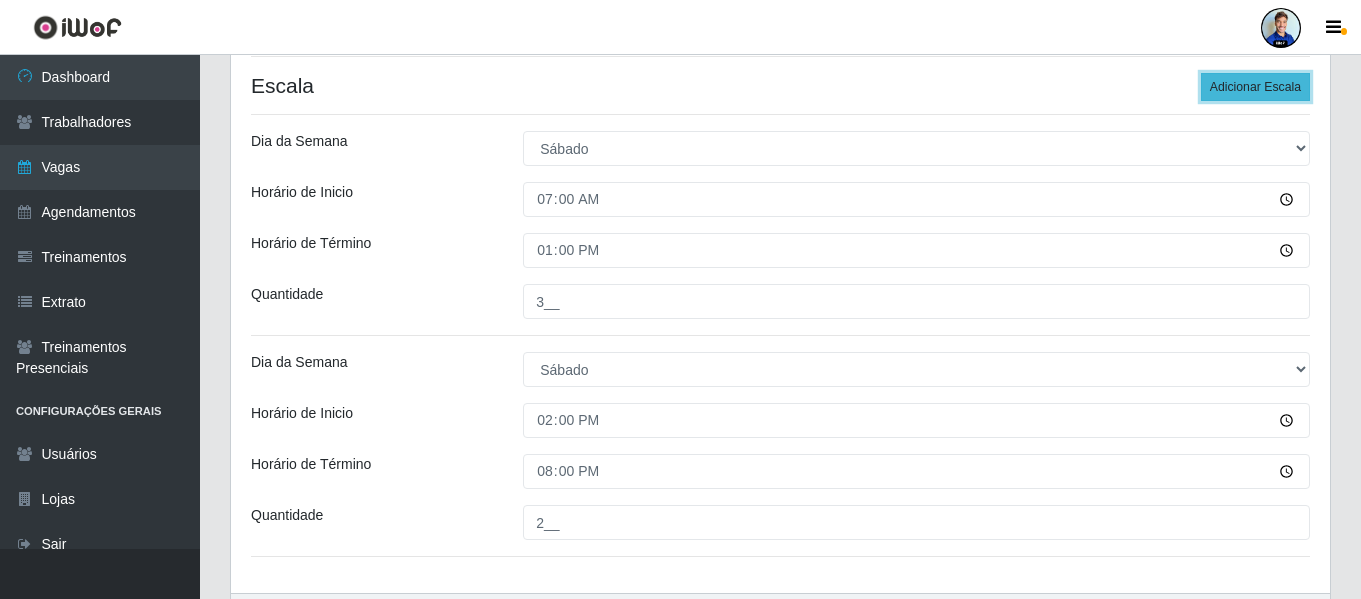 click on "Adicionar Escala" at bounding box center [1255, 87] 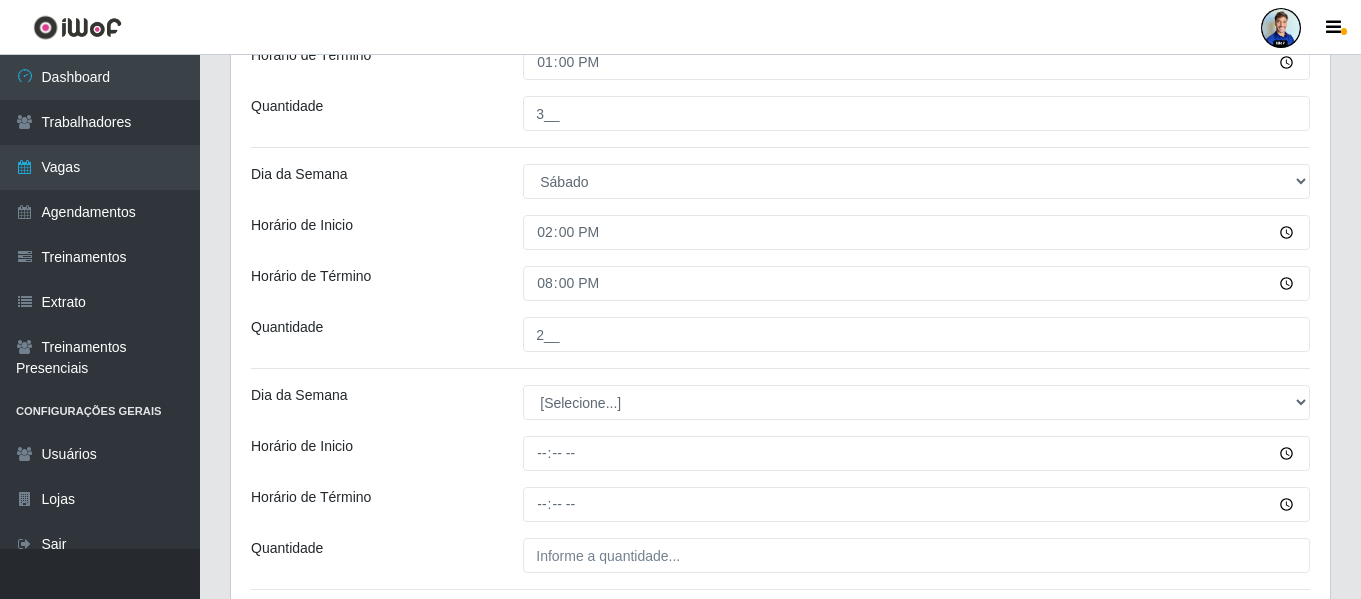scroll, scrollTop: 583, scrollLeft: 0, axis: vertical 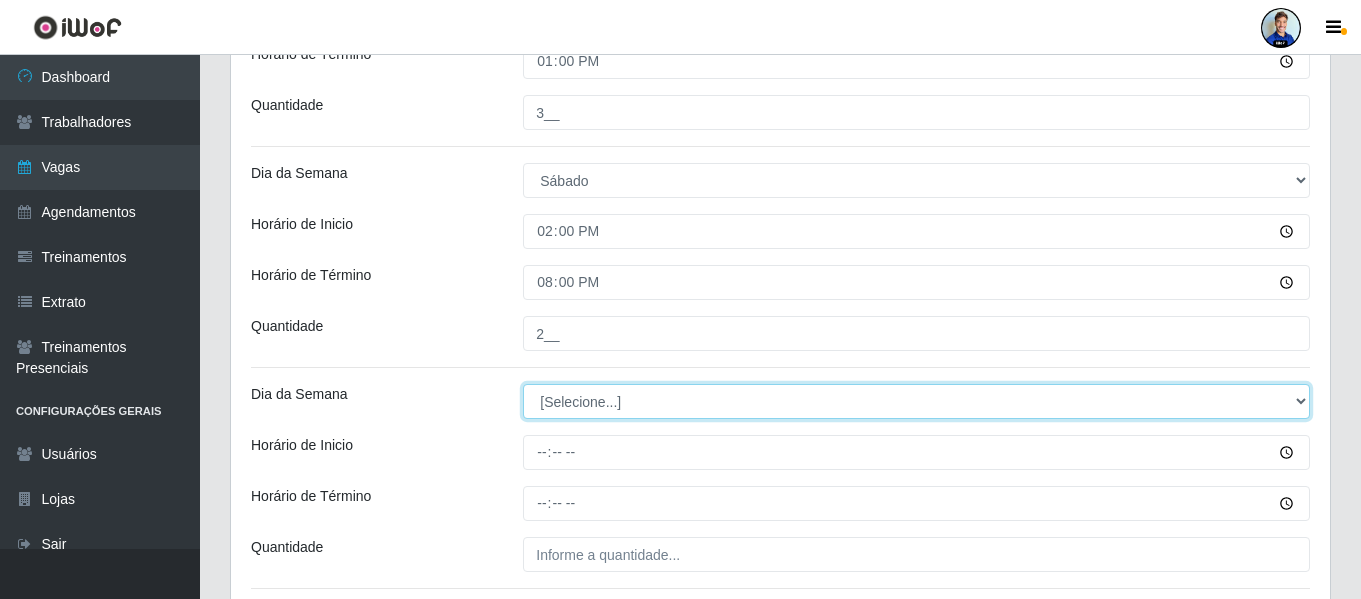 click on "[Selecione...] Segunda Terça Quarta Quinta Sexta Sábado Domingo" at bounding box center [916, 401] 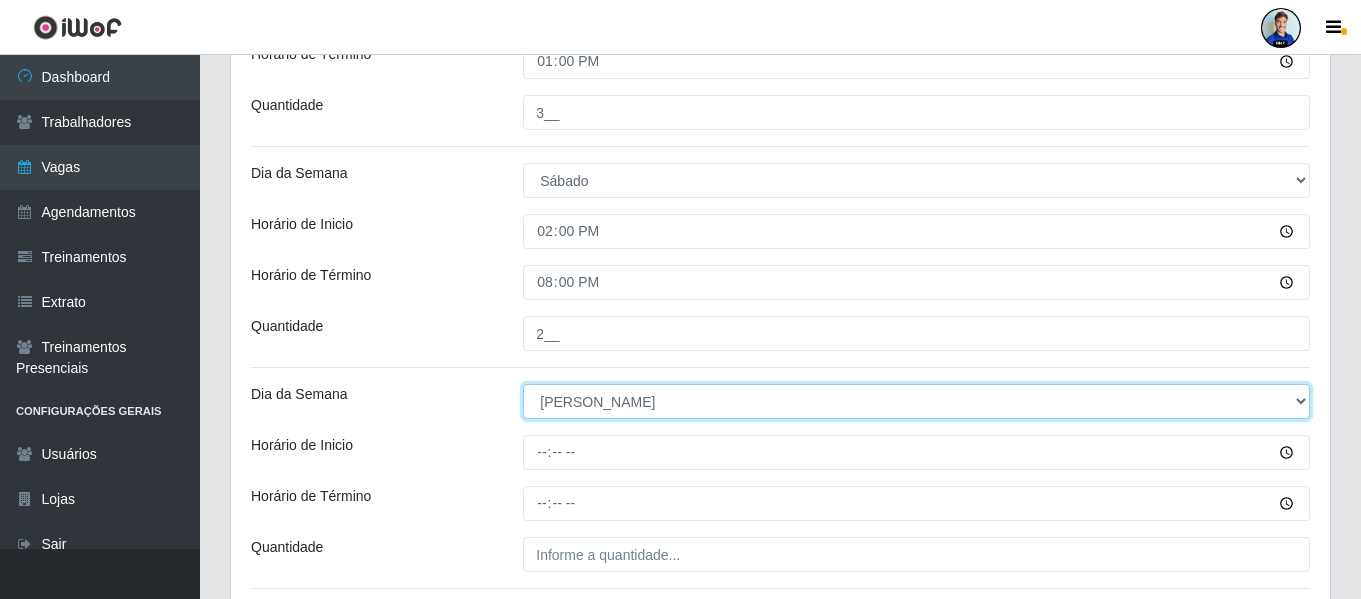 click on "[Selecione...] Segunda Terça Quarta Quinta Sexta Sábado Domingo" at bounding box center [916, 401] 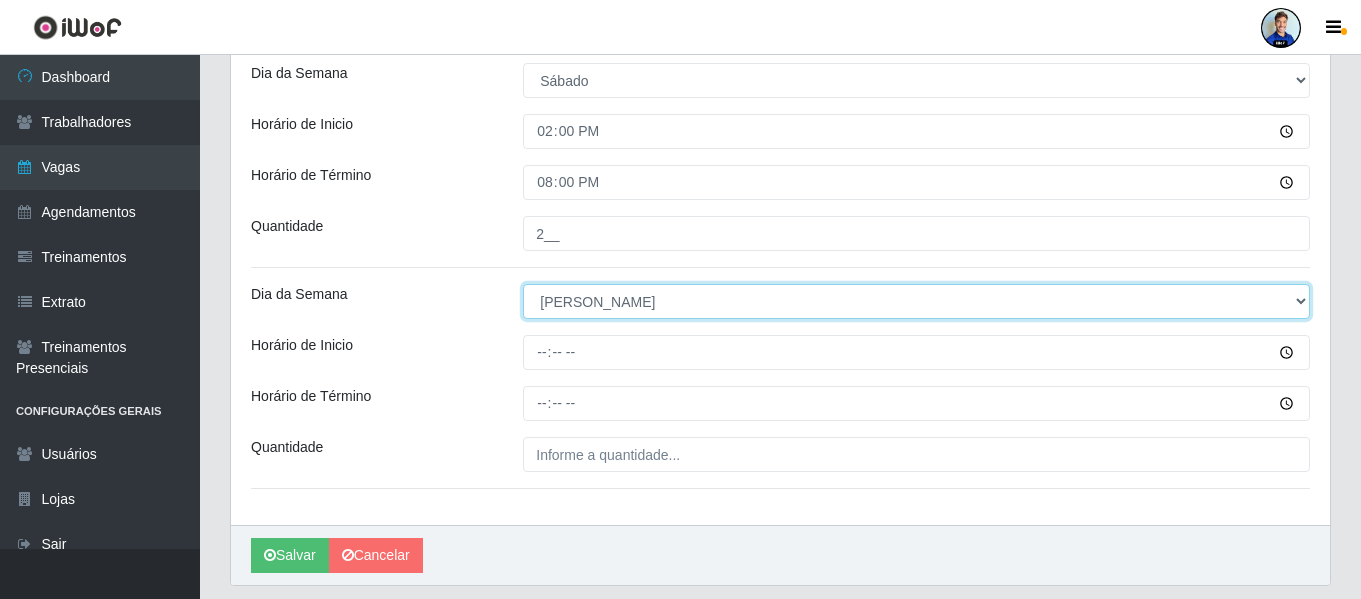 scroll, scrollTop: 700, scrollLeft: 0, axis: vertical 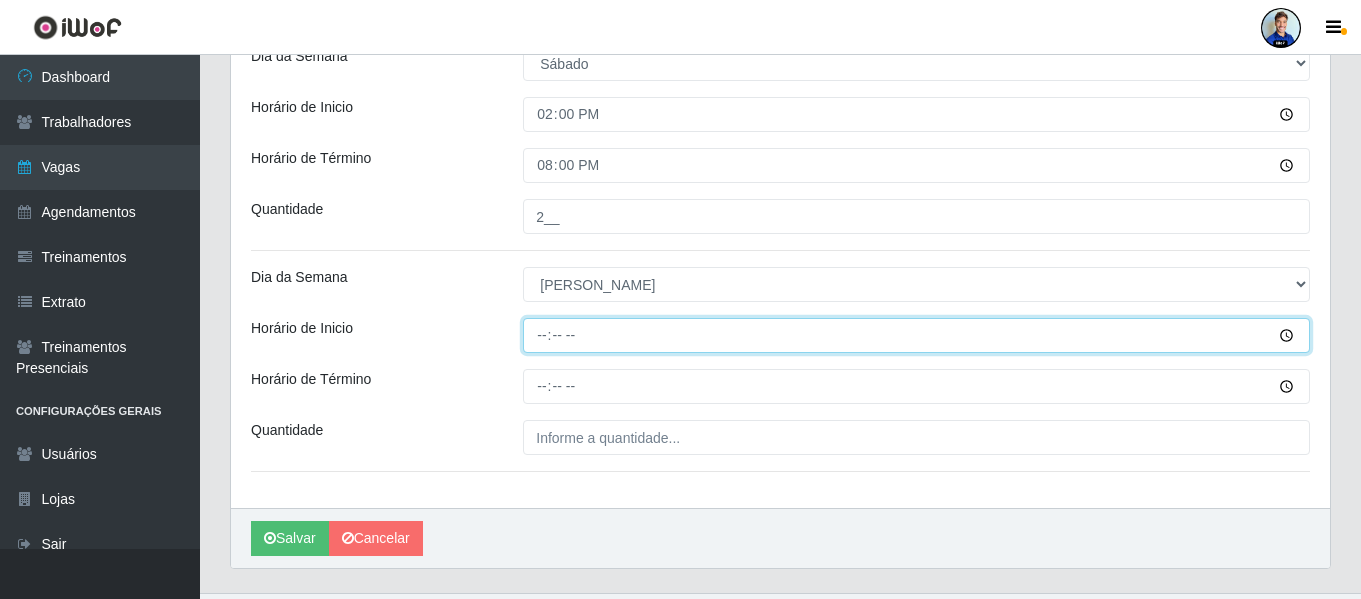 click on "Horário de Inicio" at bounding box center [916, 335] 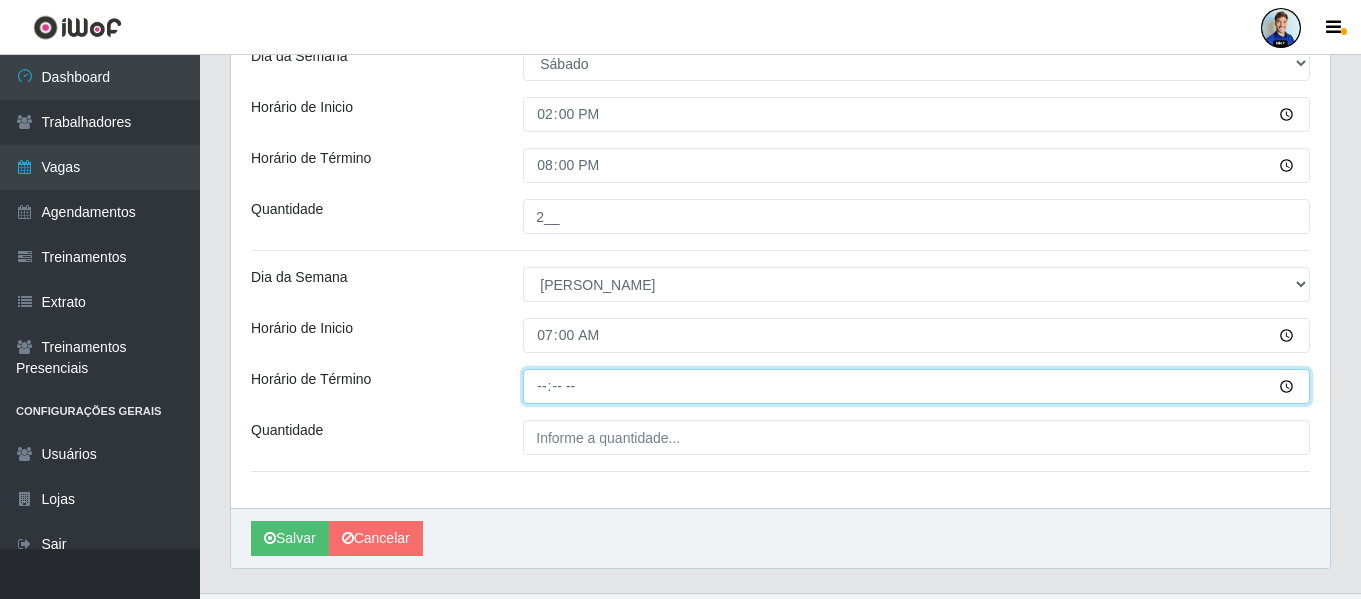 type on "13:00" 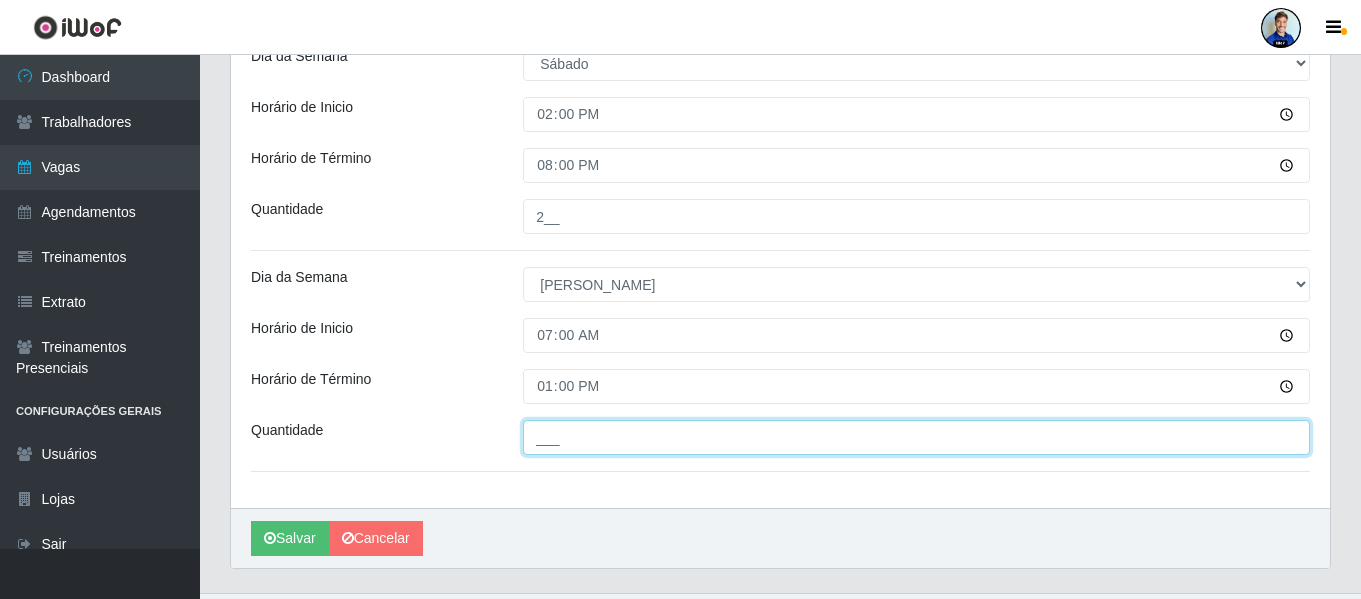 click on "___" at bounding box center [916, 437] 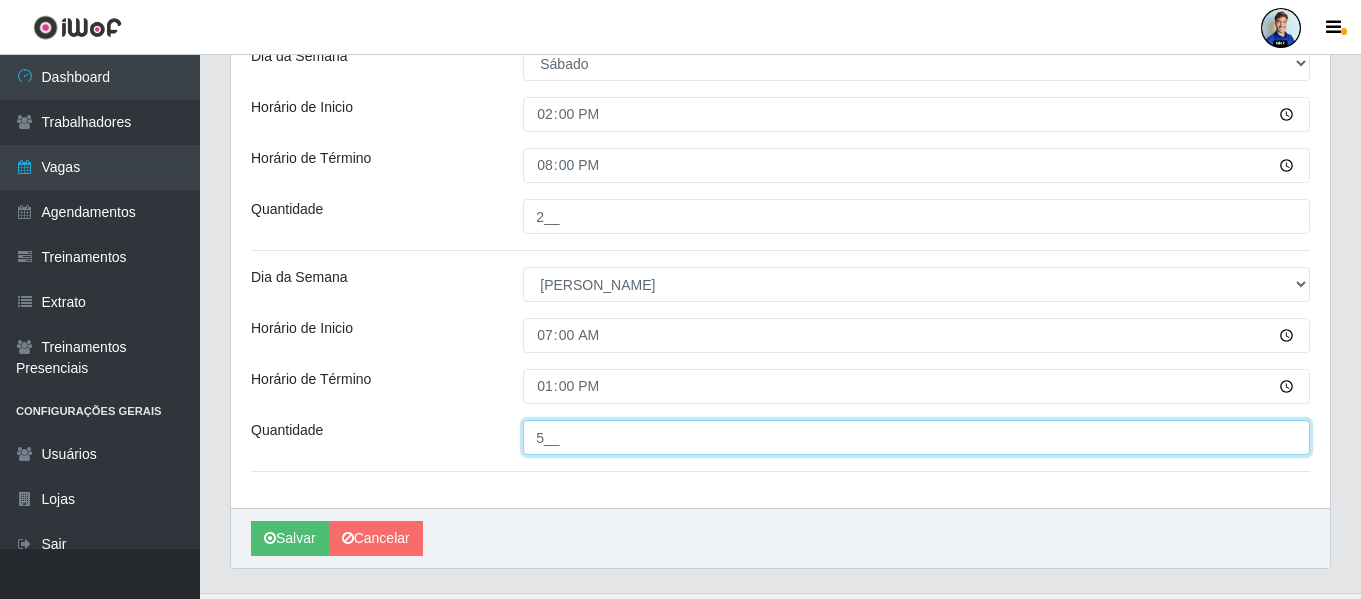 type on "5__" 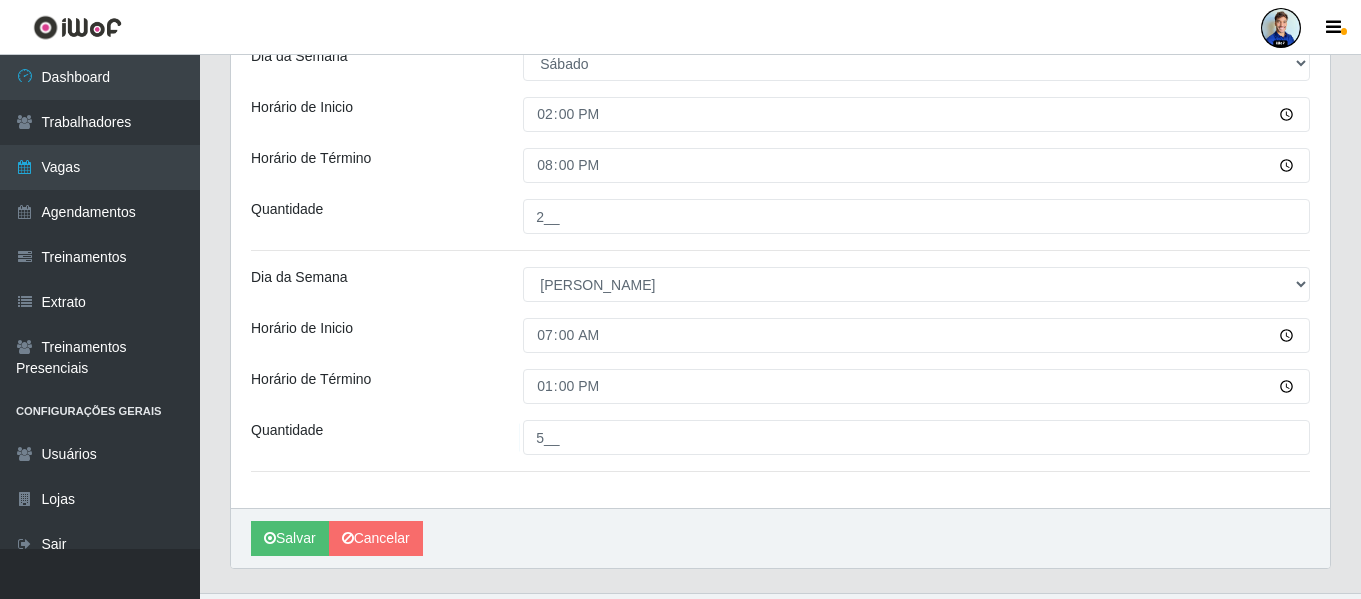 click on "Quantidade" at bounding box center (372, 437) 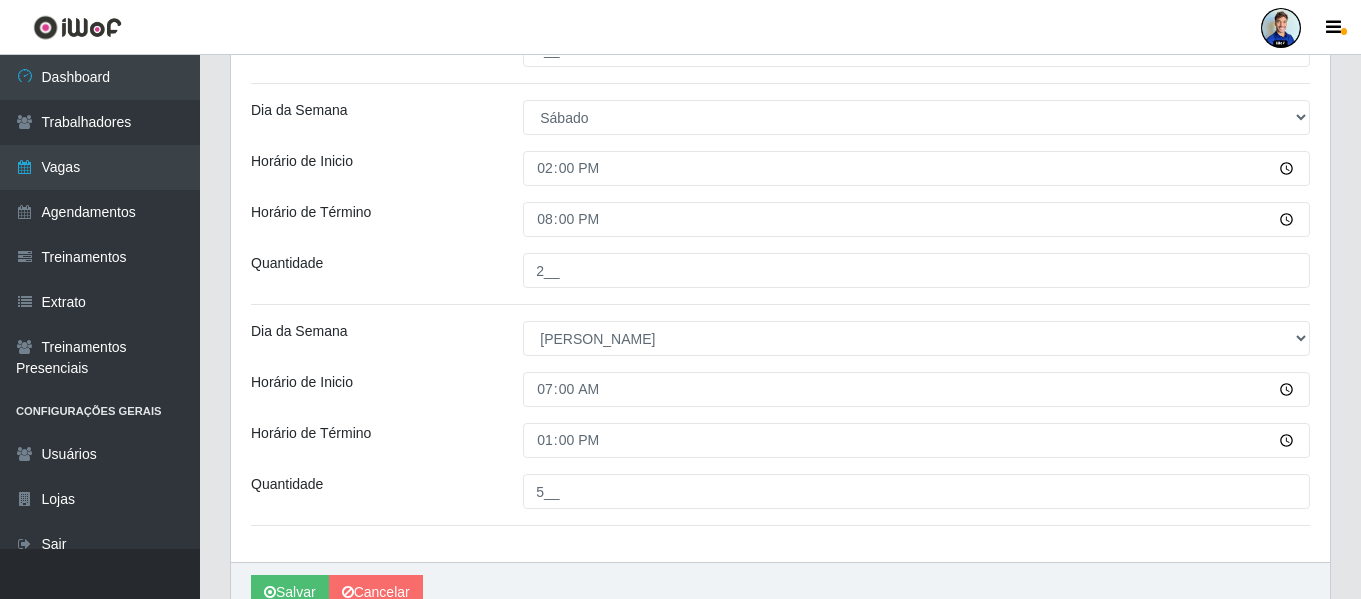 scroll, scrollTop: 744, scrollLeft: 0, axis: vertical 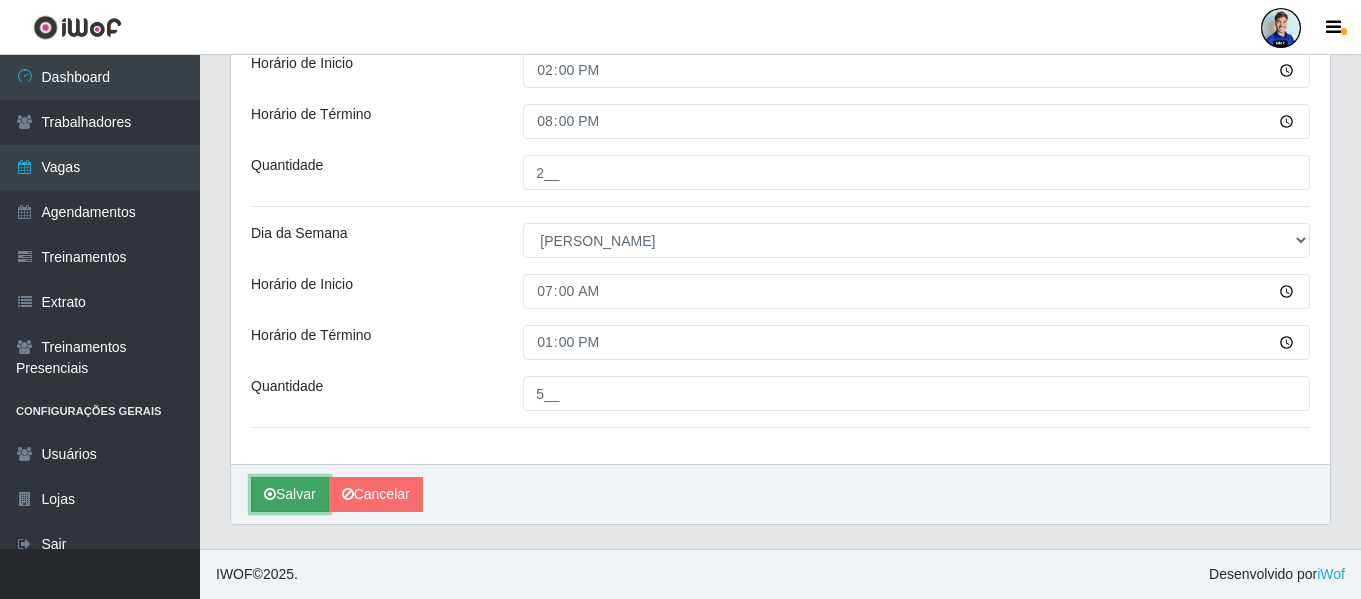 click at bounding box center [270, 494] 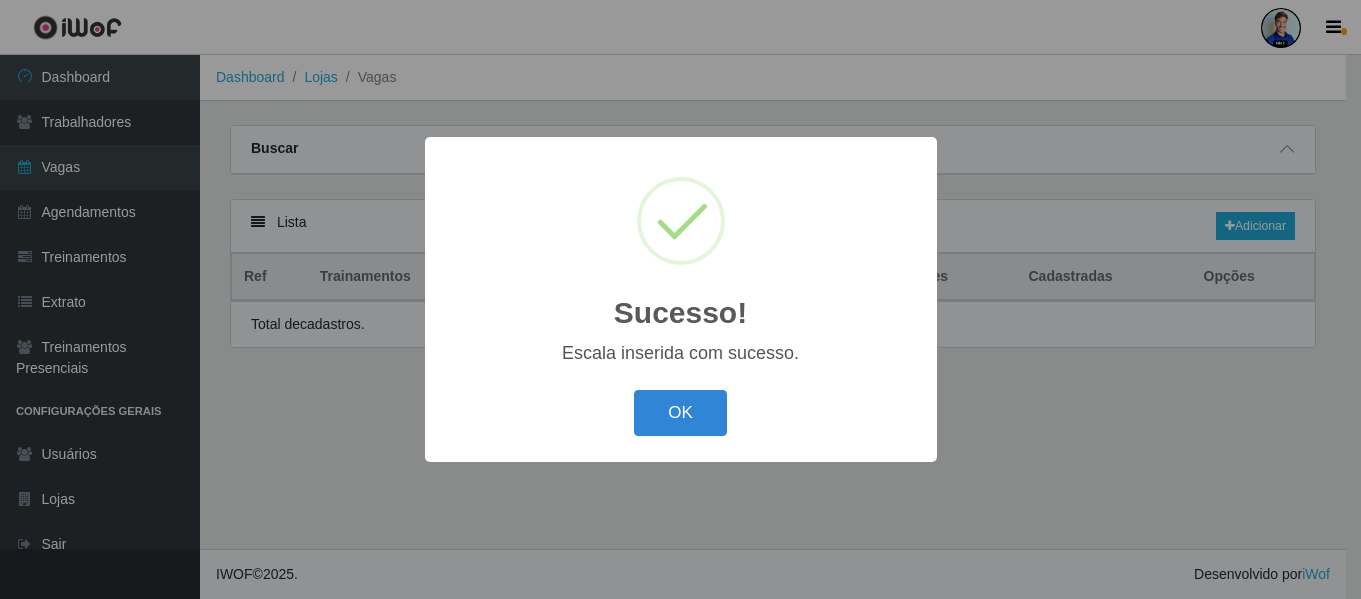scroll, scrollTop: 0, scrollLeft: 0, axis: both 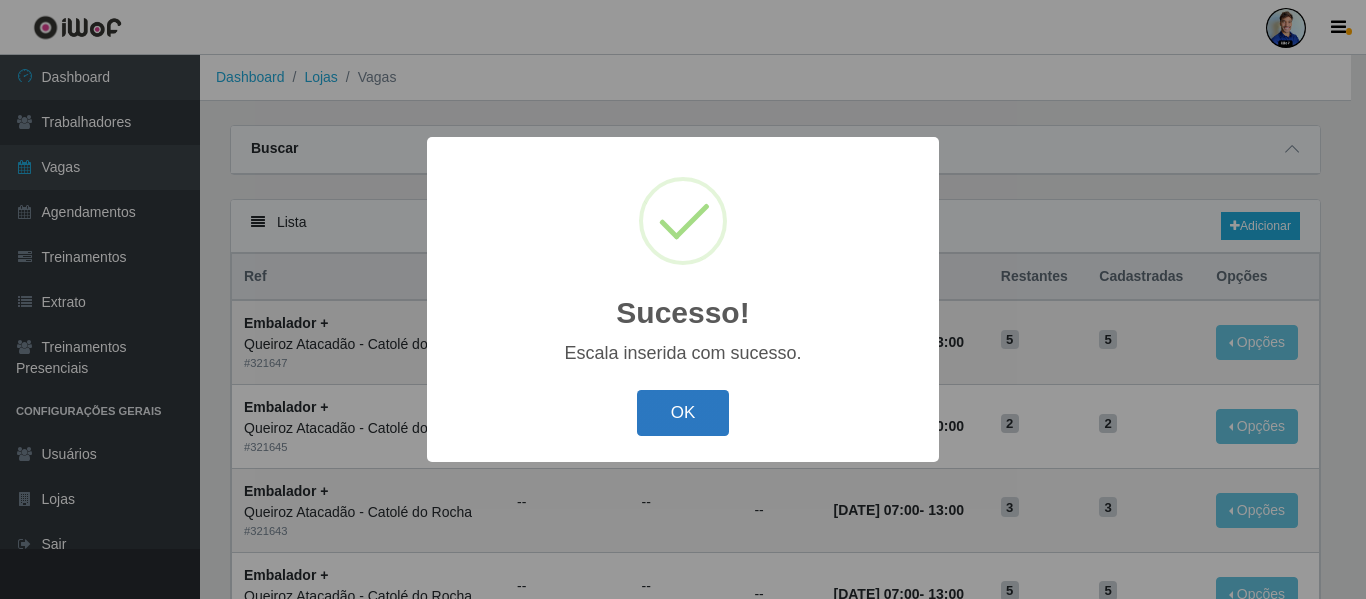 click on "OK" at bounding box center (683, 413) 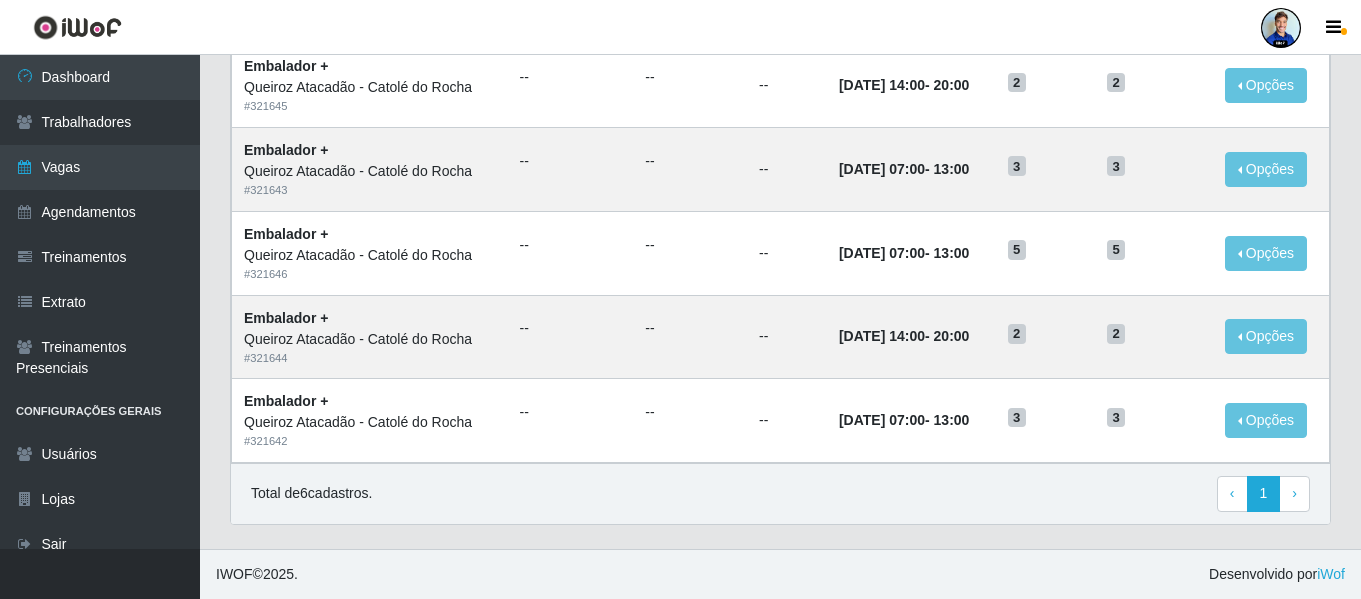 scroll, scrollTop: 0, scrollLeft: 0, axis: both 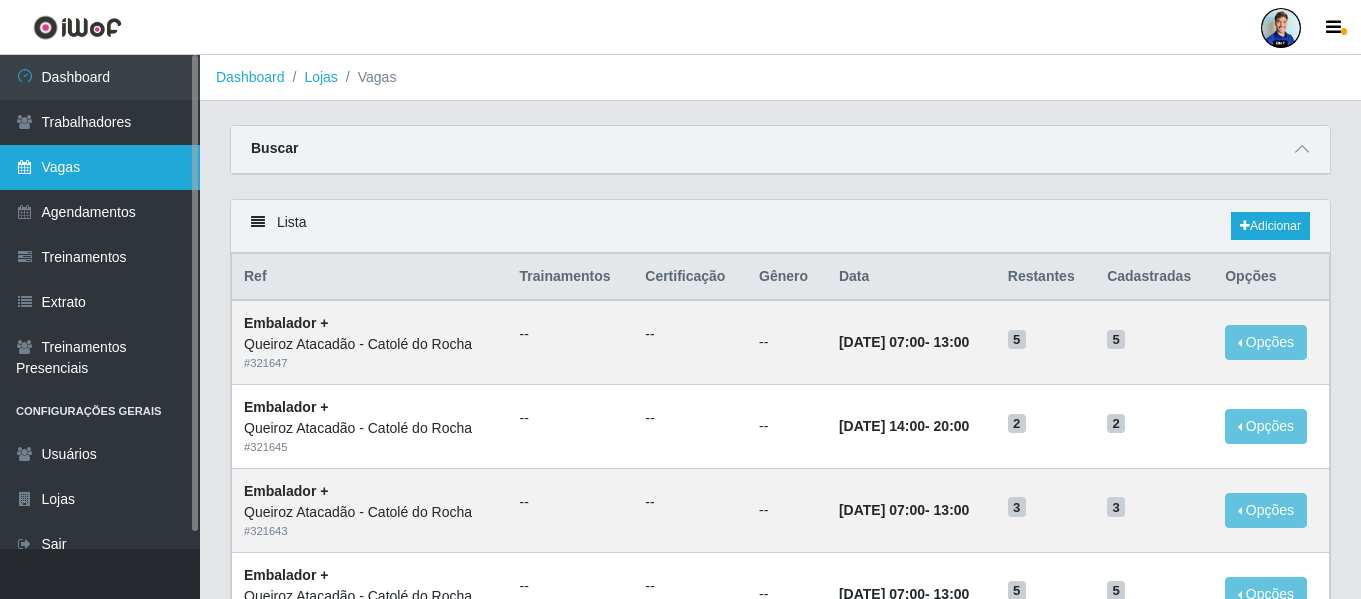 click on "Vagas" at bounding box center [100, 167] 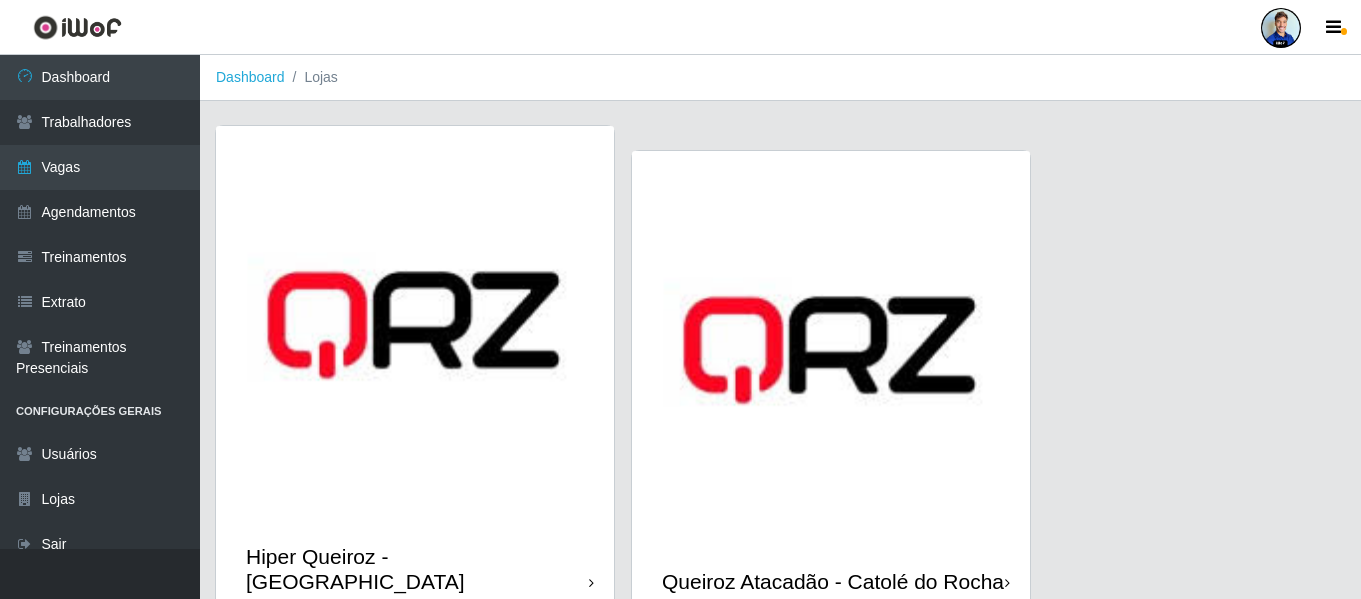 click at bounding box center [831, 350] 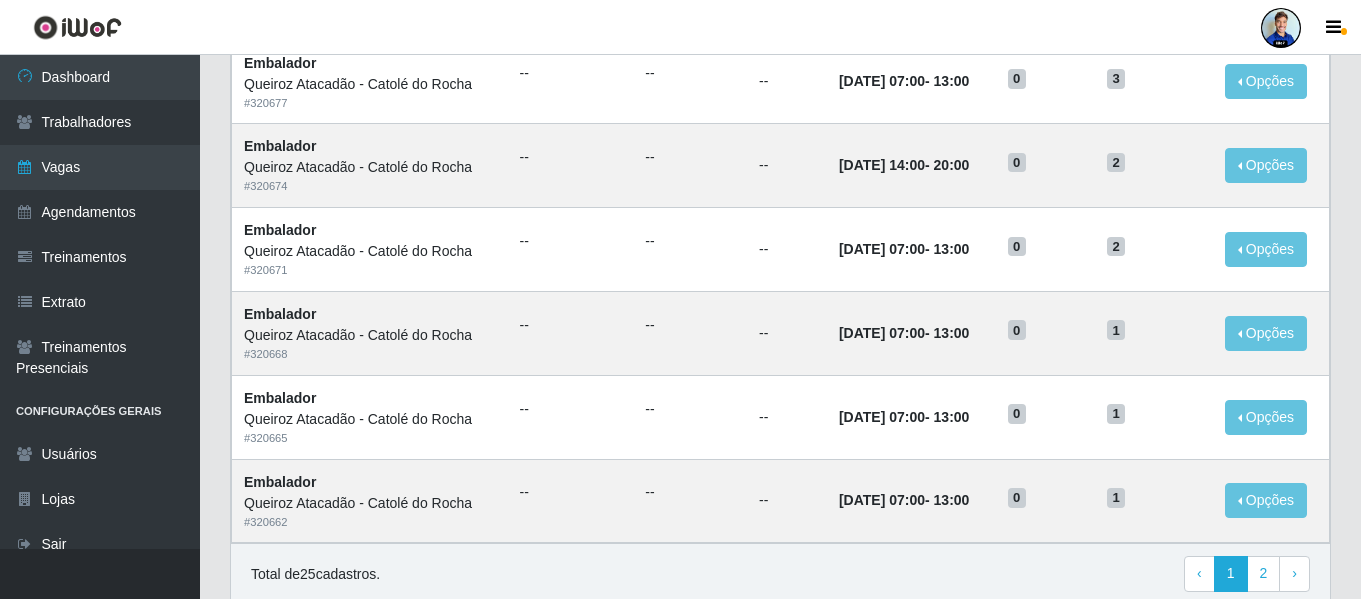 scroll, scrollTop: 1096, scrollLeft: 0, axis: vertical 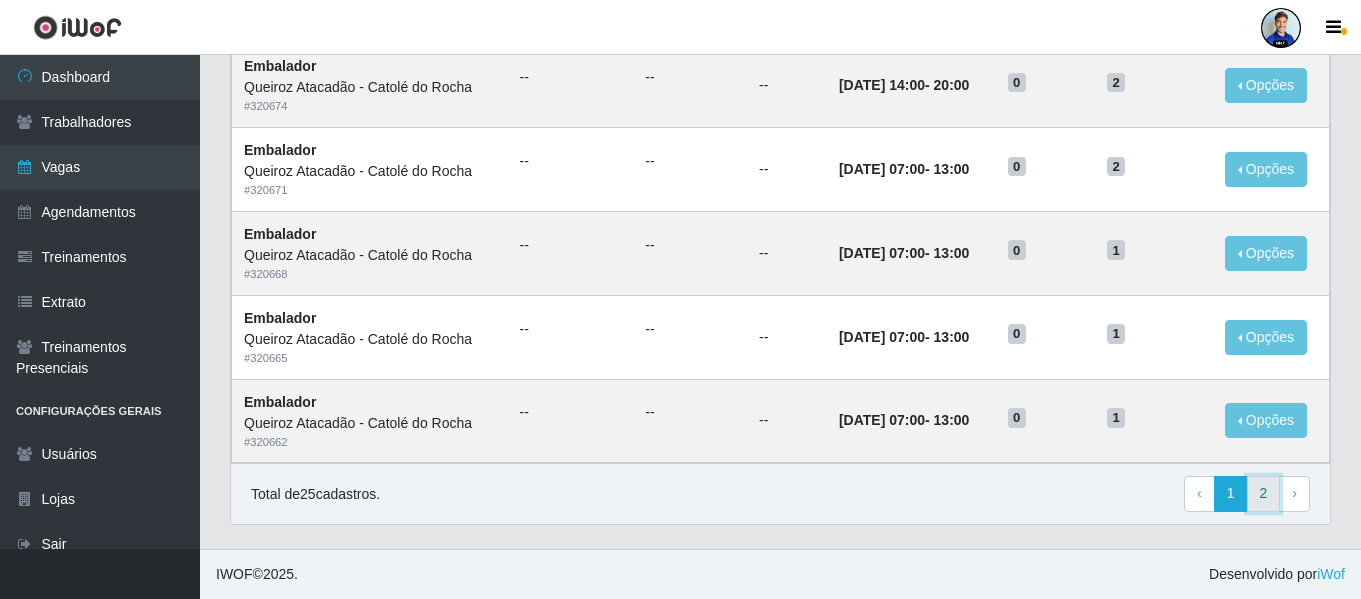 click on "2" at bounding box center (1264, 494) 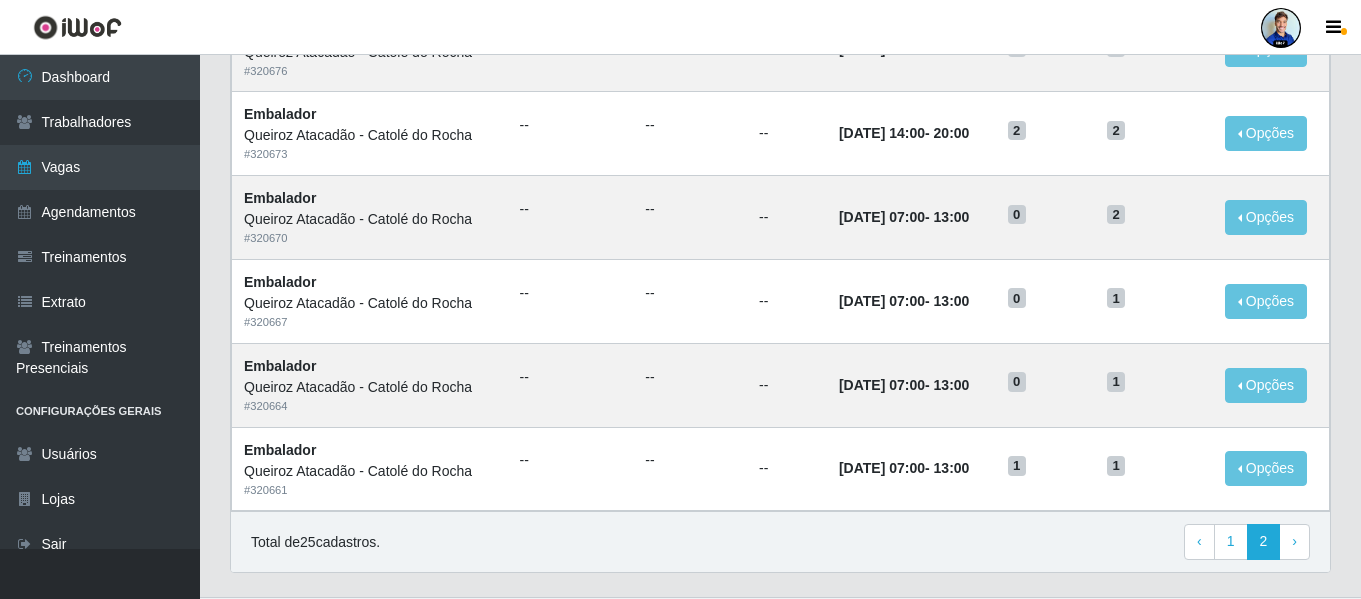 scroll, scrollTop: 677, scrollLeft: 0, axis: vertical 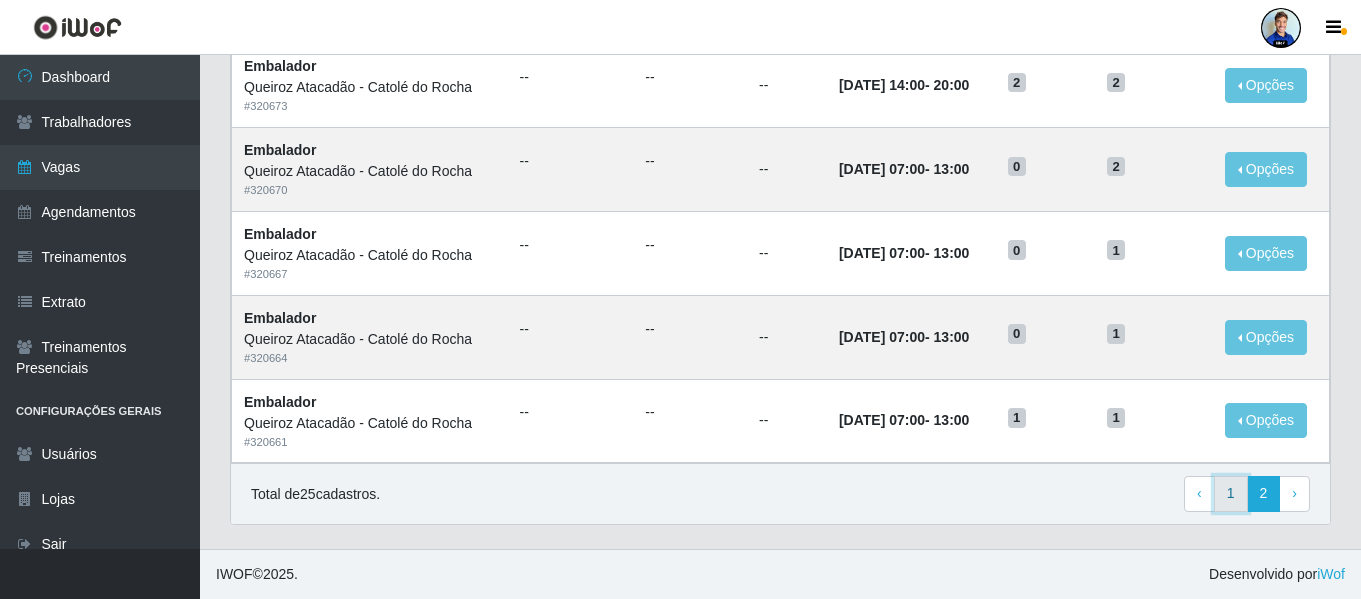 click on "1" at bounding box center (1231, 494) 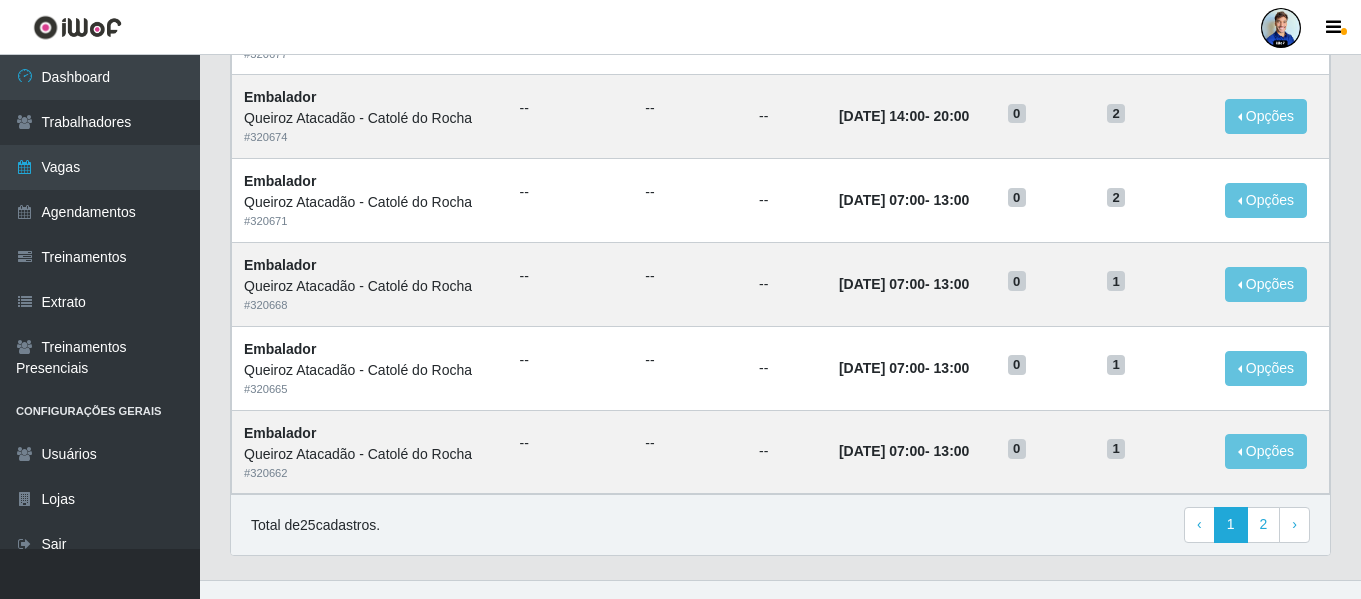 scroll, scrollTop: 1063, scrollLeft: 0, axis: vertical 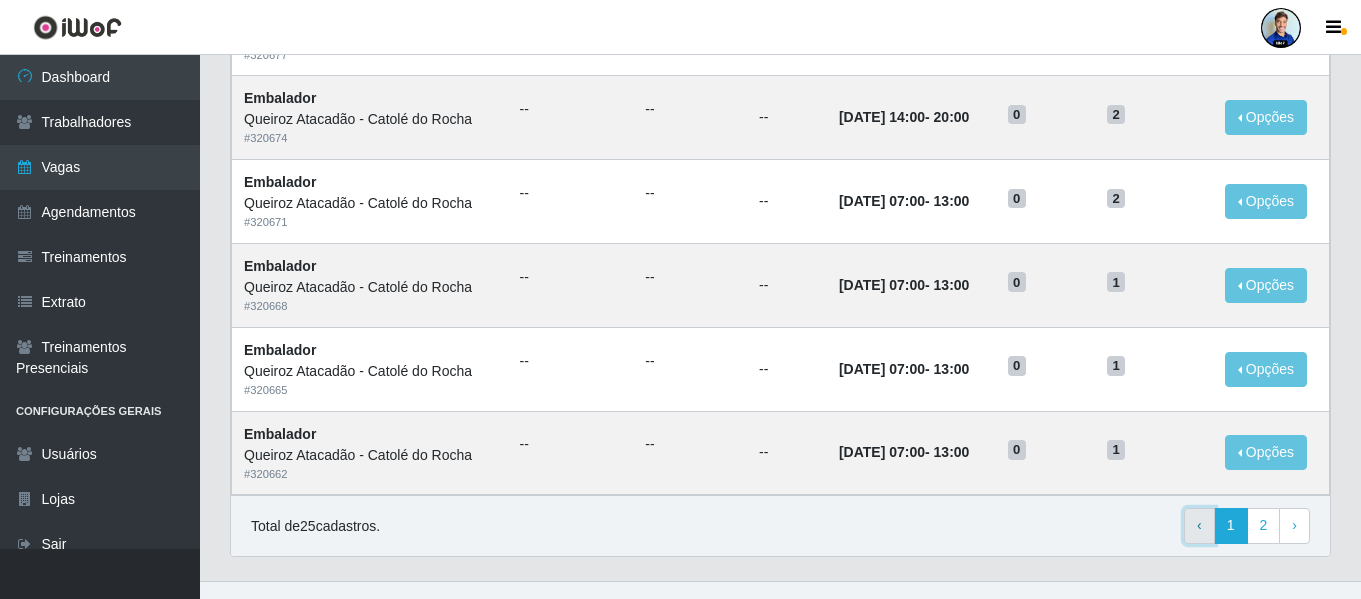 click on "‹ Previous" at bounding box center [1199, 526] 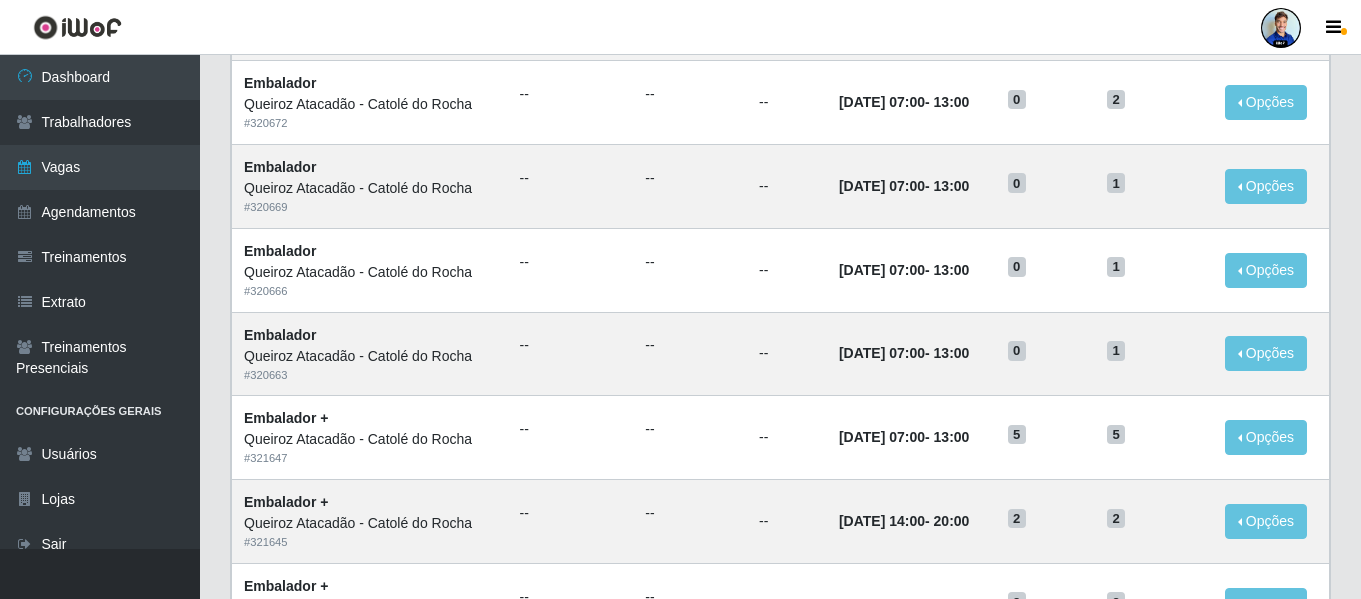 scroll, scrollTop: 325, scrollLeft: 0, axis: vertical 